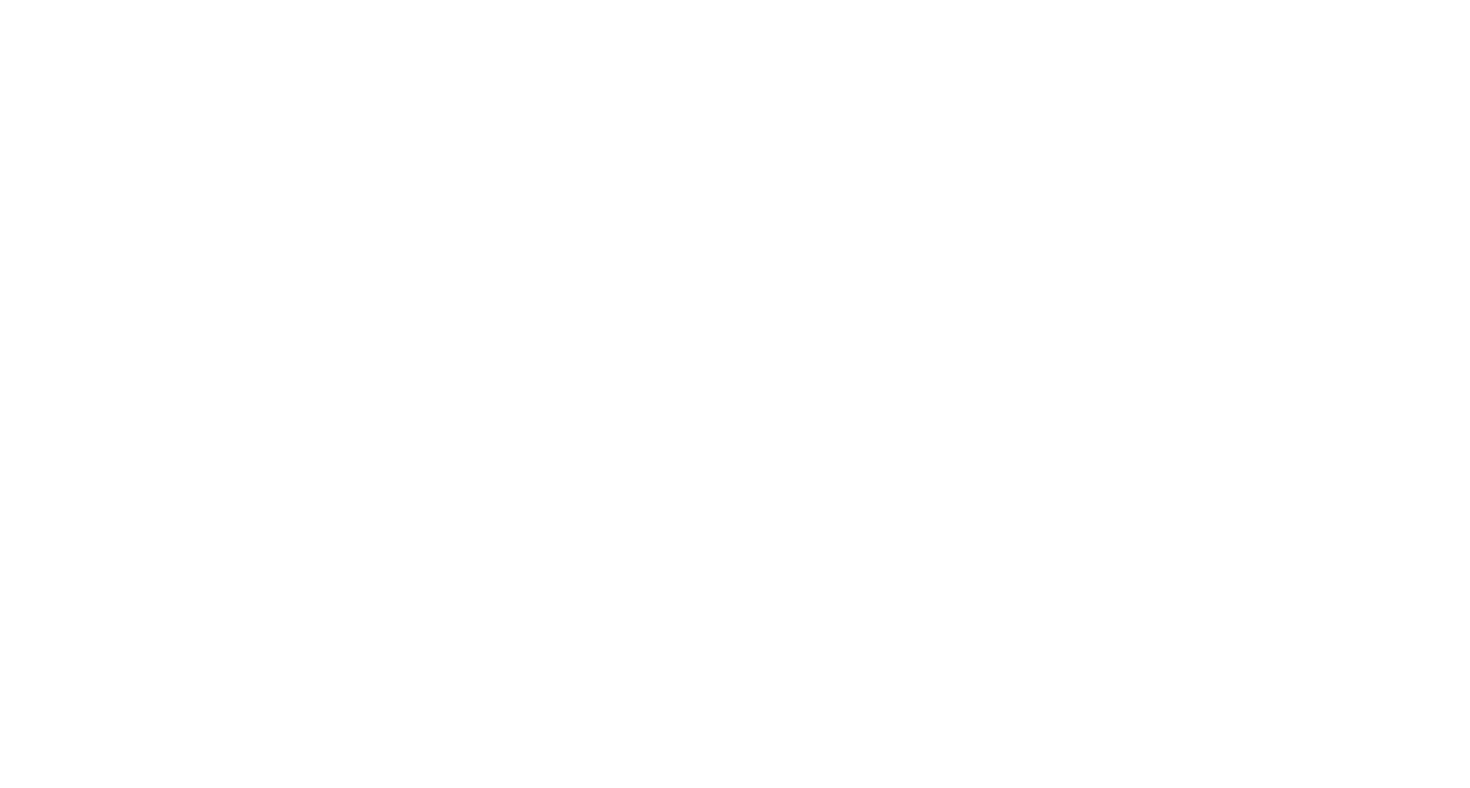 scroll, scrollTop: 0, scrollLeft: 0, axis: both 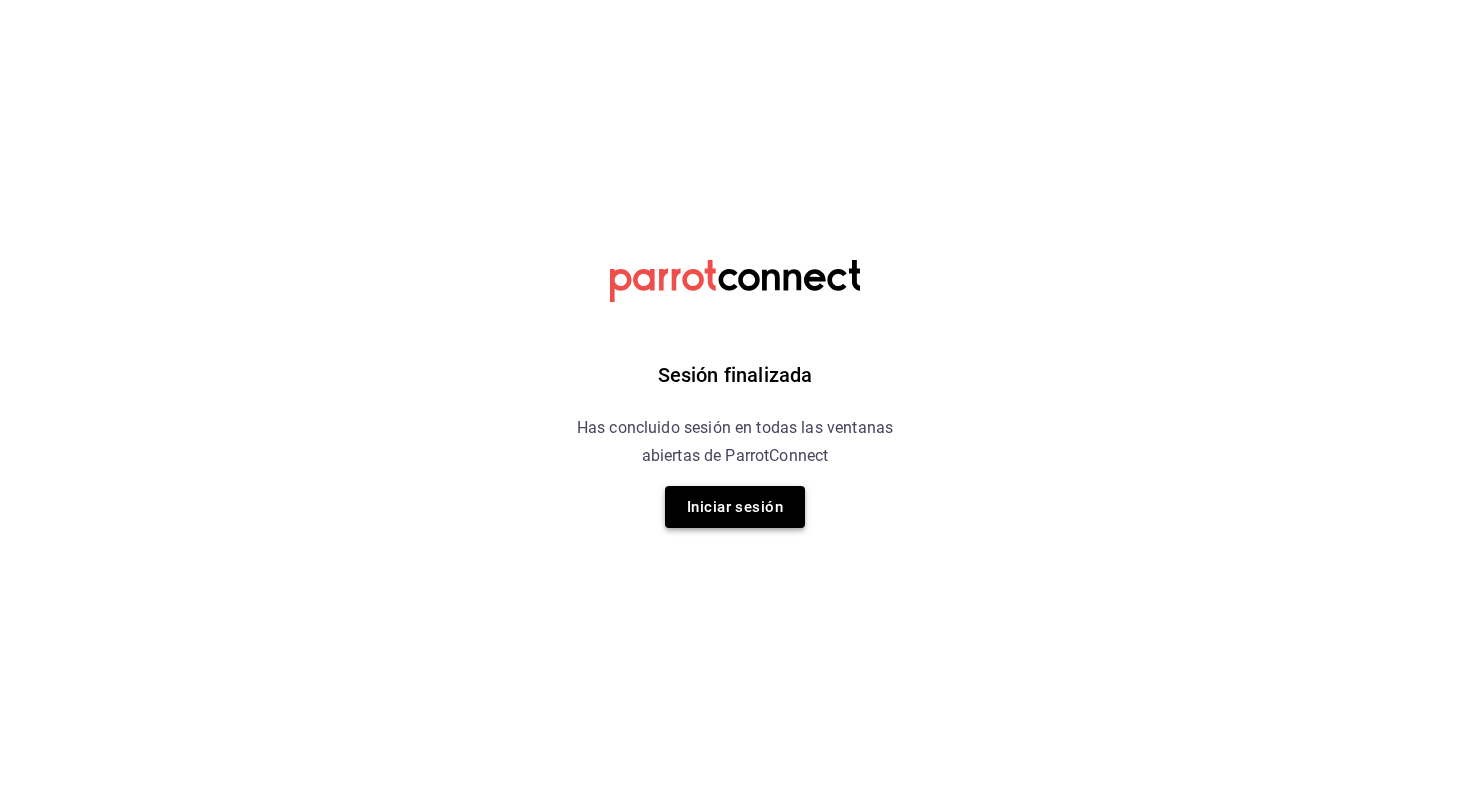 click on "Iniciar sesión" at bounding box center [735, 507] 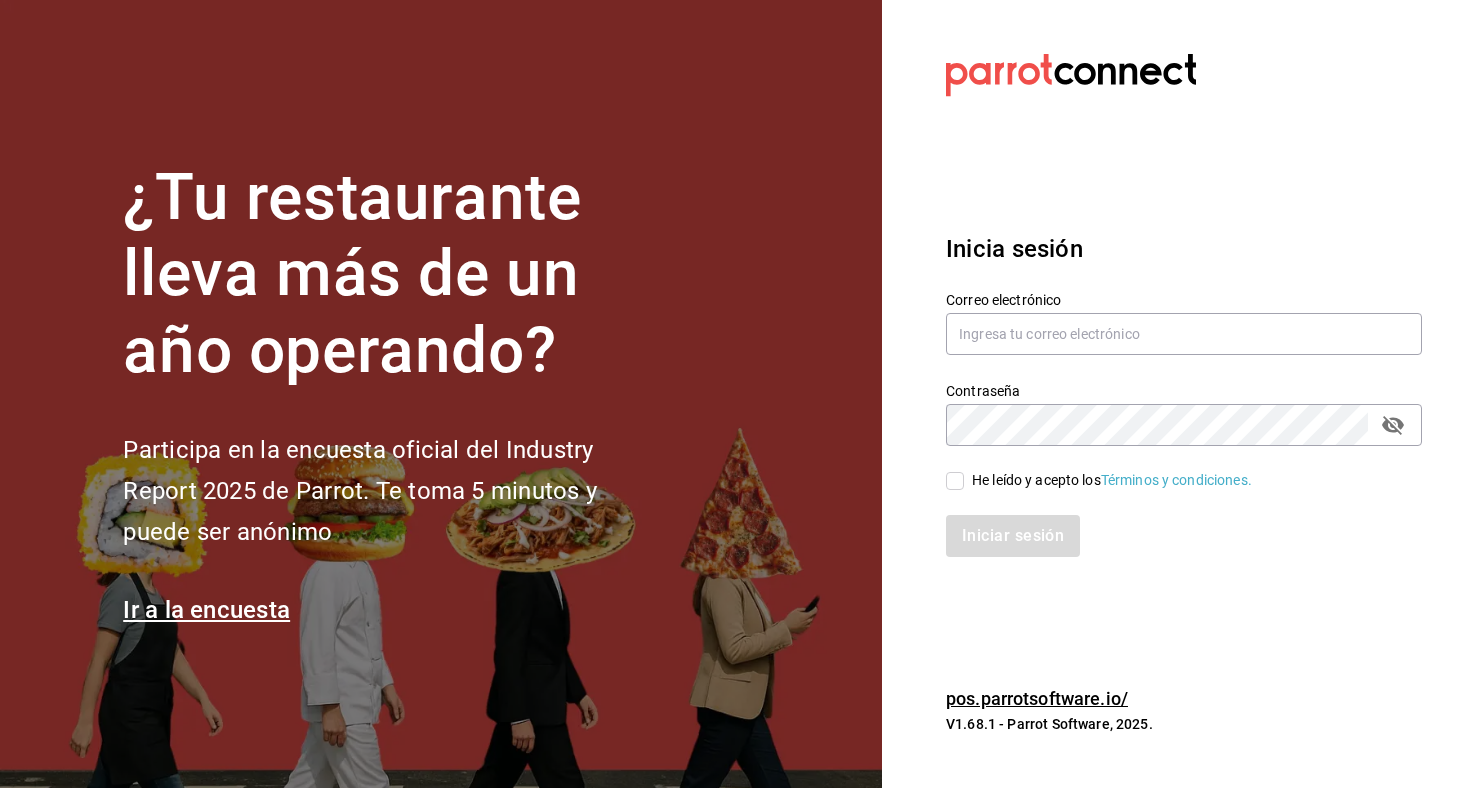 click on "Correo electrónico" at bounding box center [1184, 324] 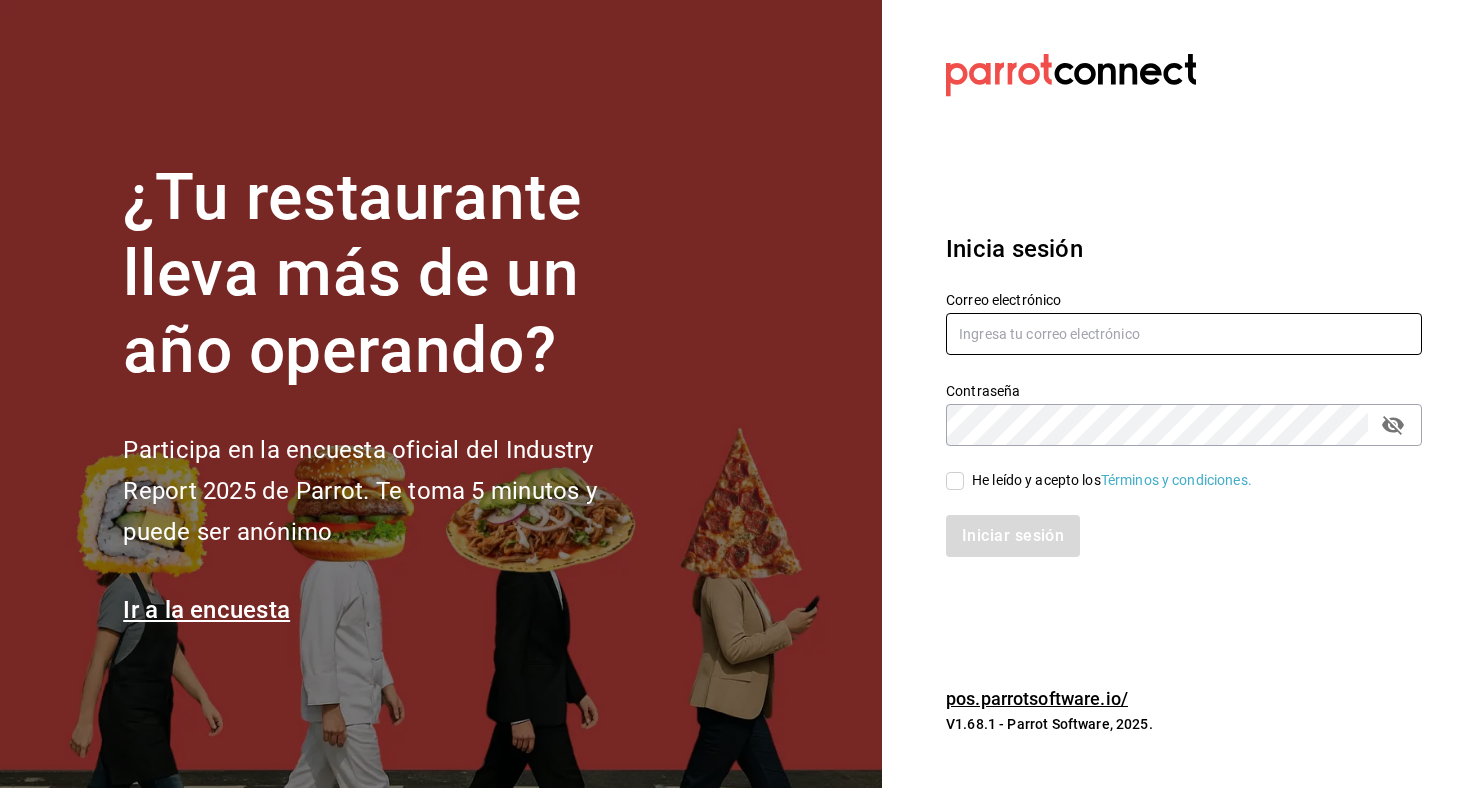 click at bounding box center [1184, 334] 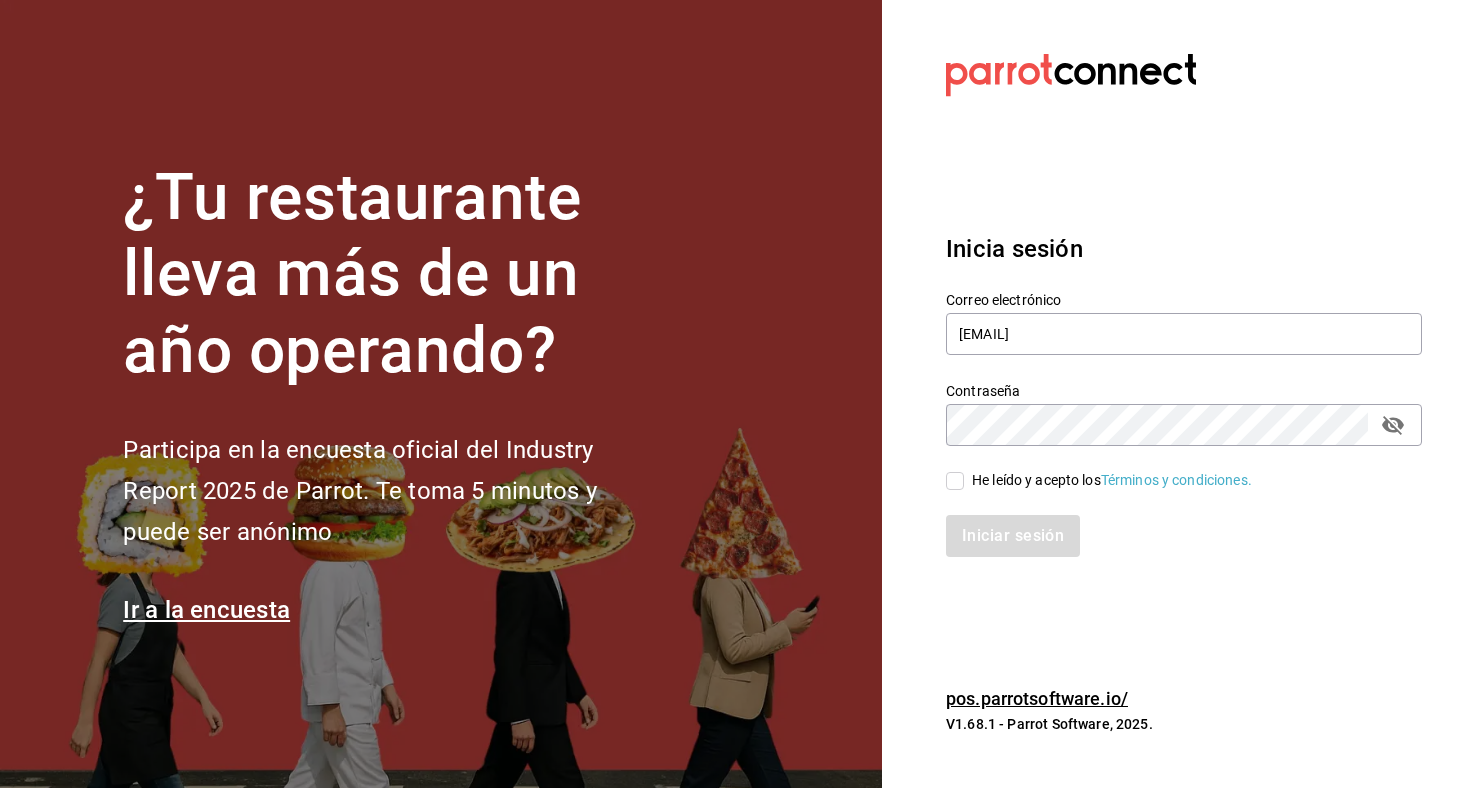 click on "He leído y acepto los  Términos y condiciones." at bounding box center (955, 481) 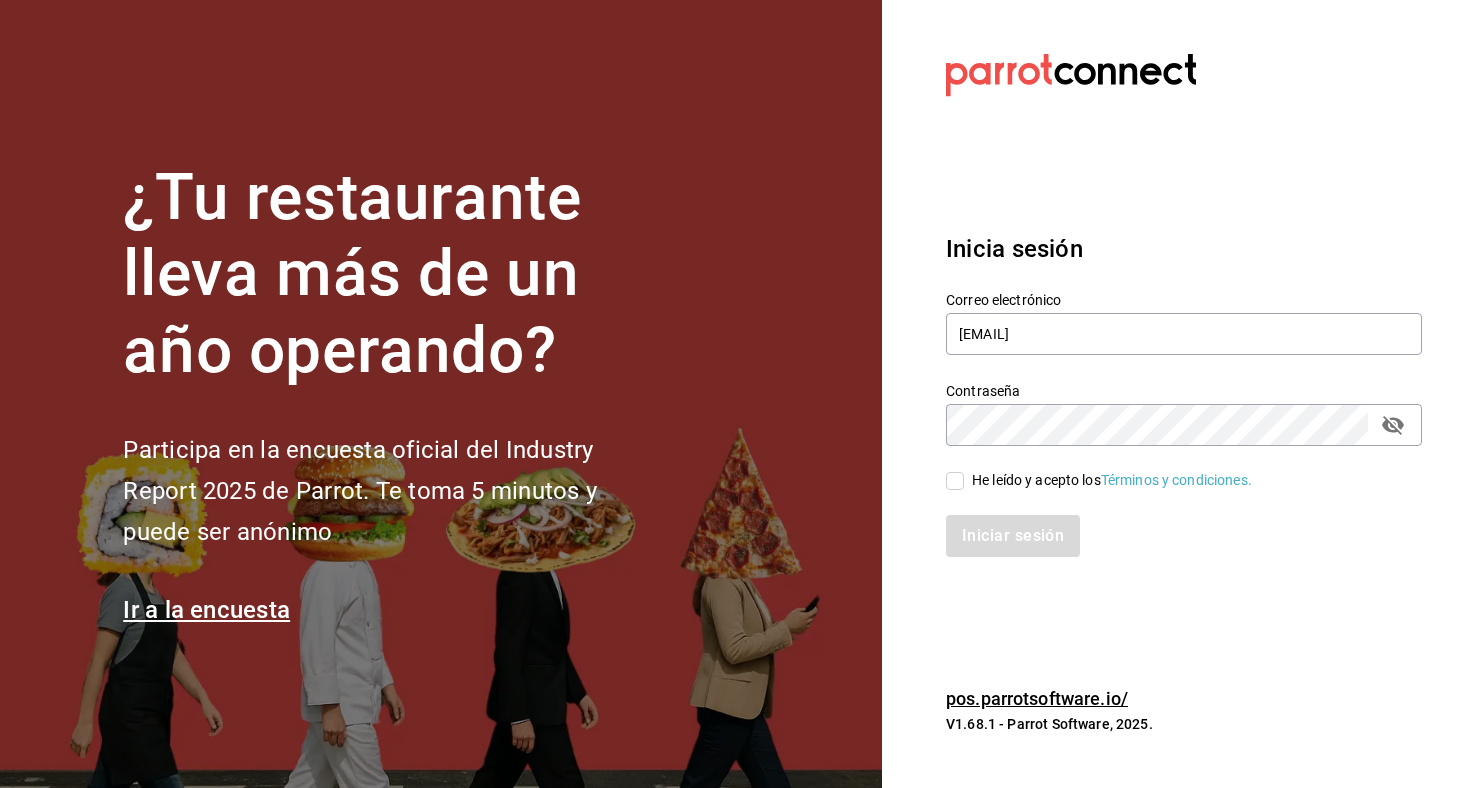 checkbox on "true" 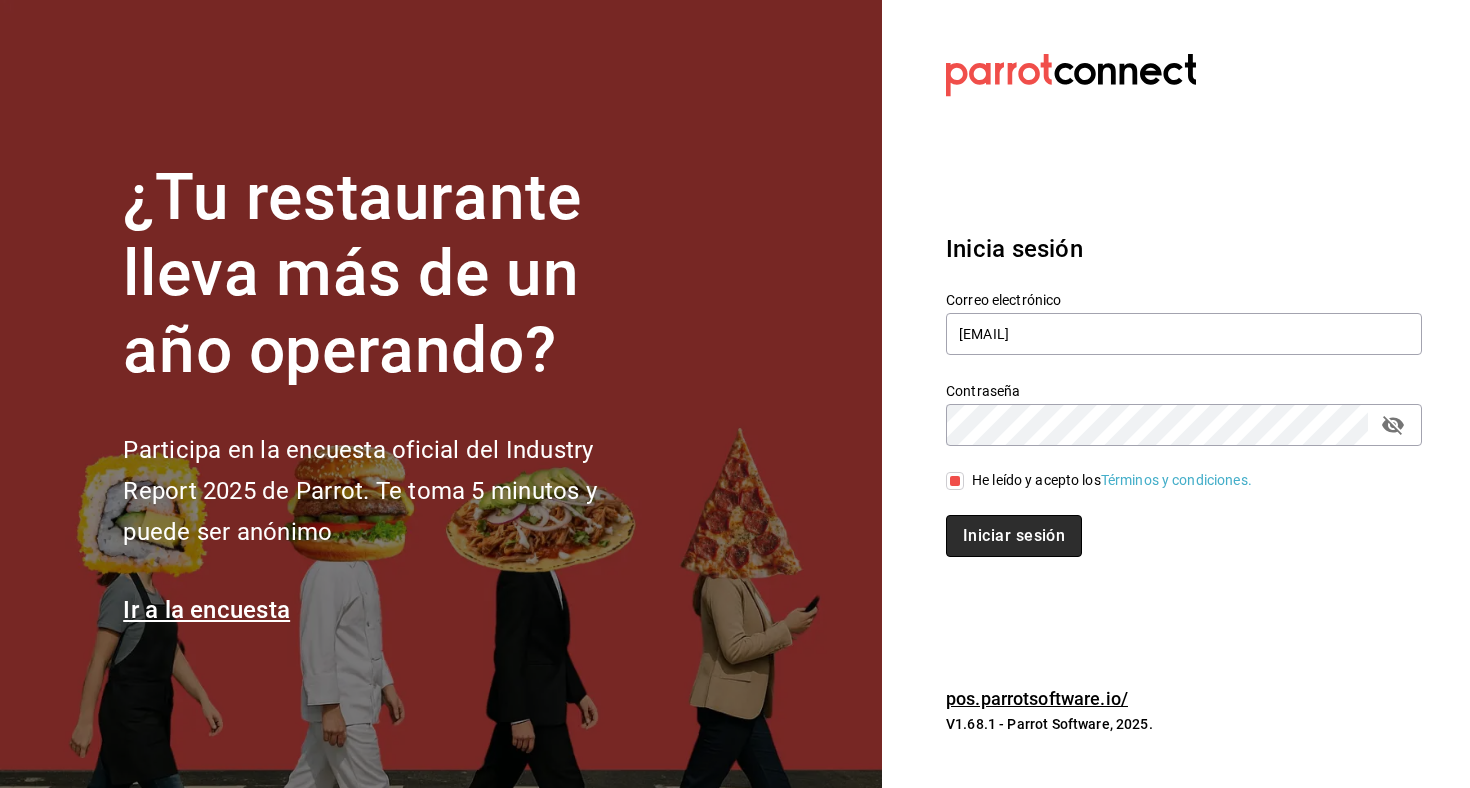 click on "Iniciar sesión" at bounding box center [1014, 536] 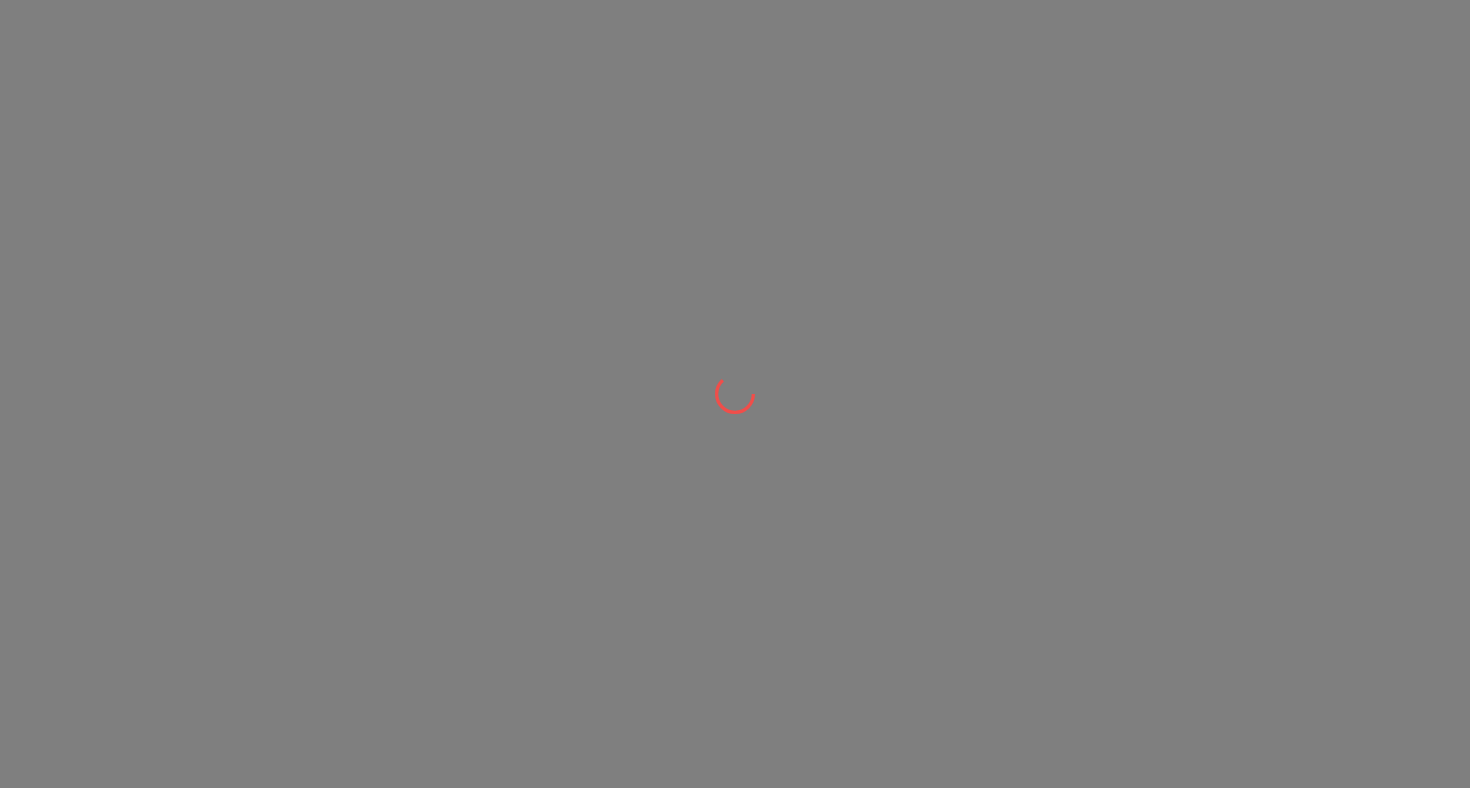 scroll, scrollTop: 0, scrollLeft: 0, axis: both 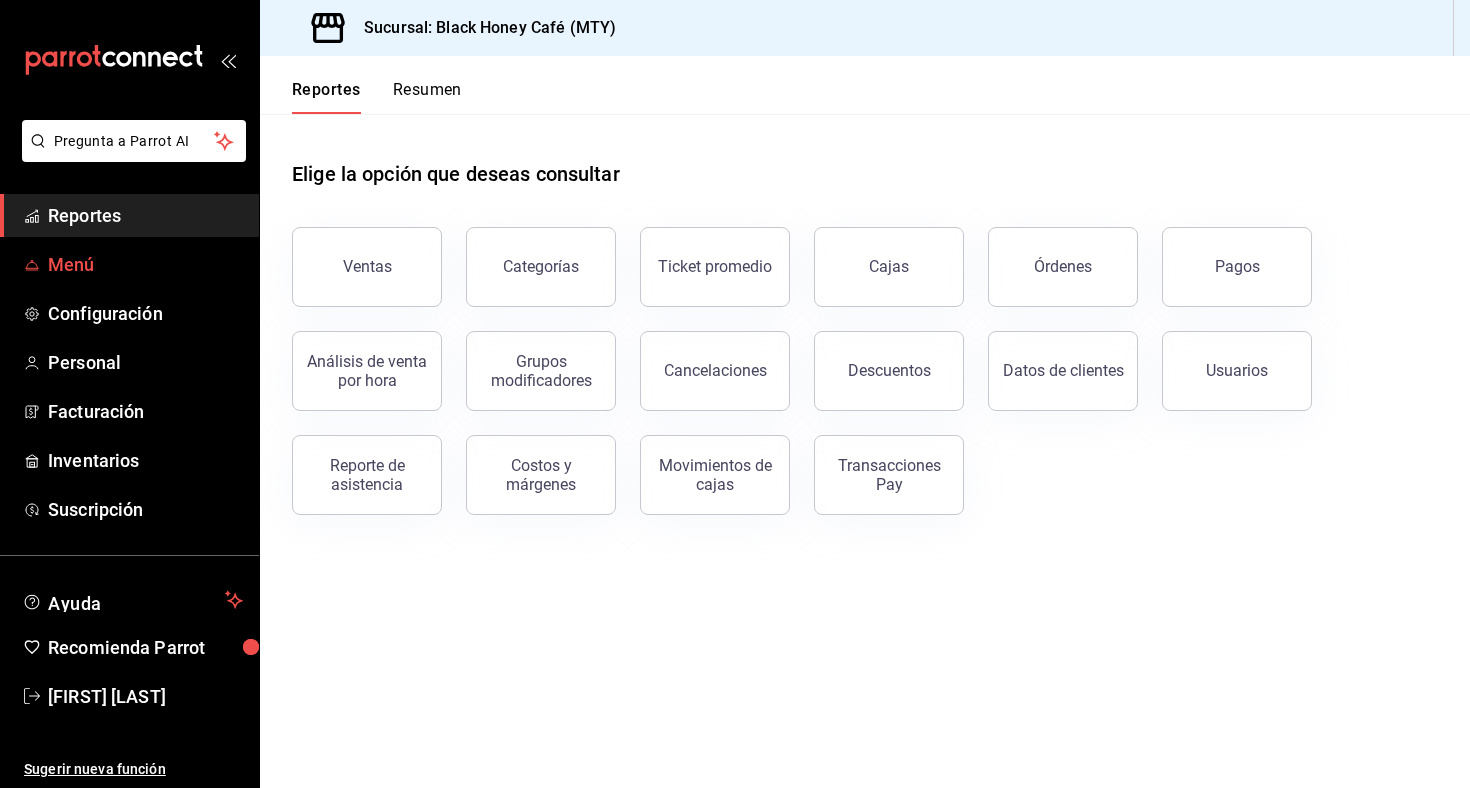 click on "Menú" at bounding box center [129, 264] 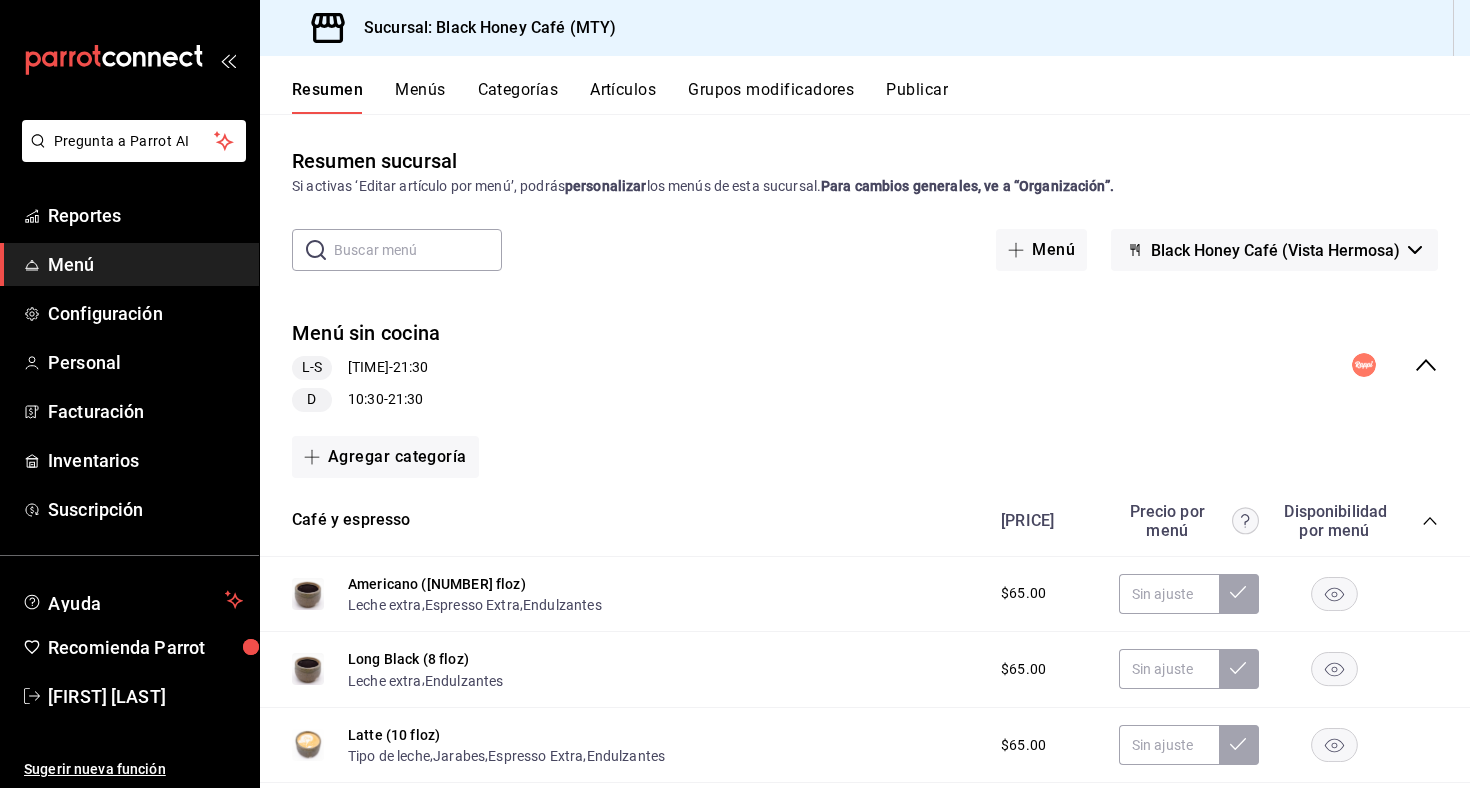 click on "Artículos" at bounding box center (623, 97) 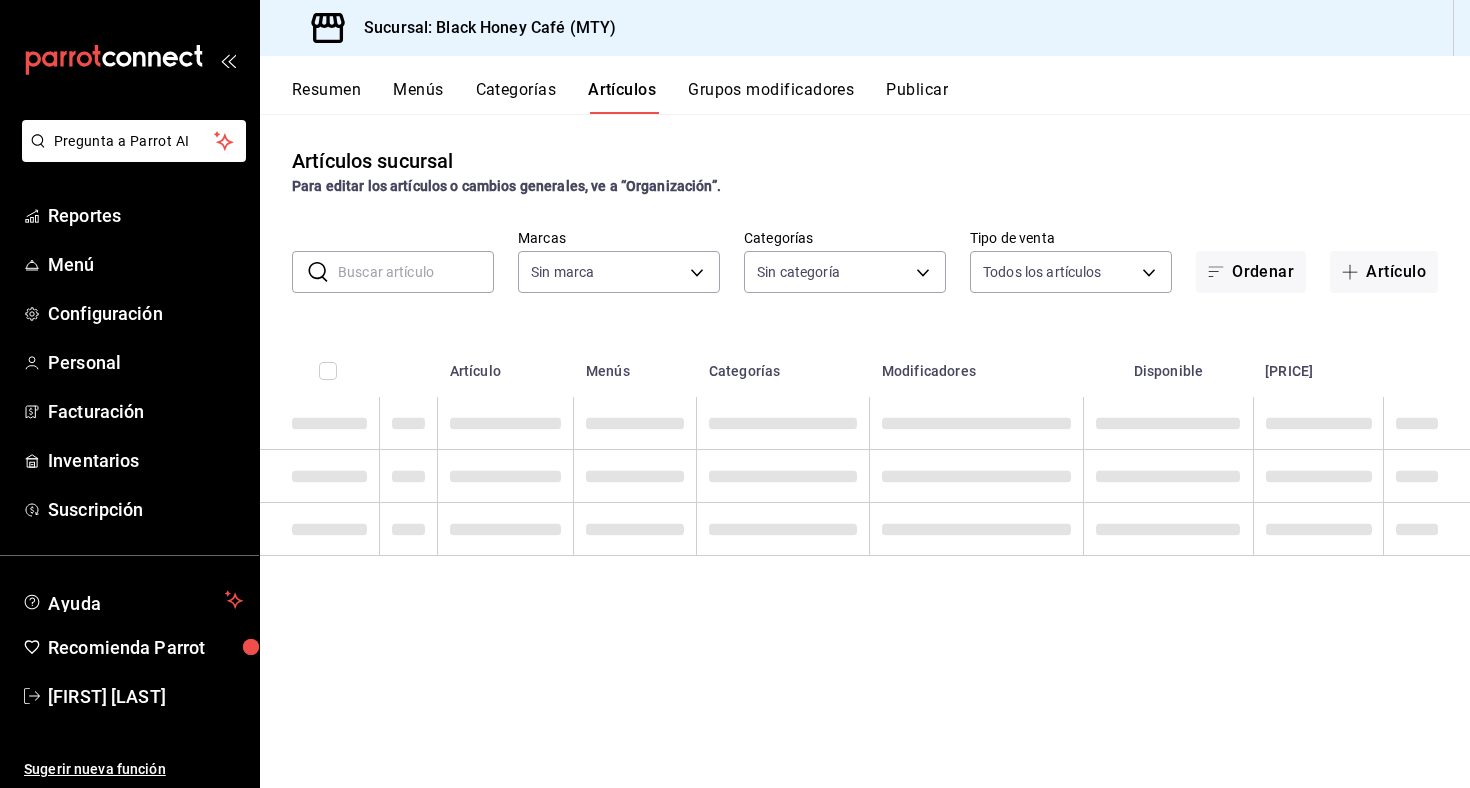 type on "[UUID],[UUID],[UUID],[UUID]" 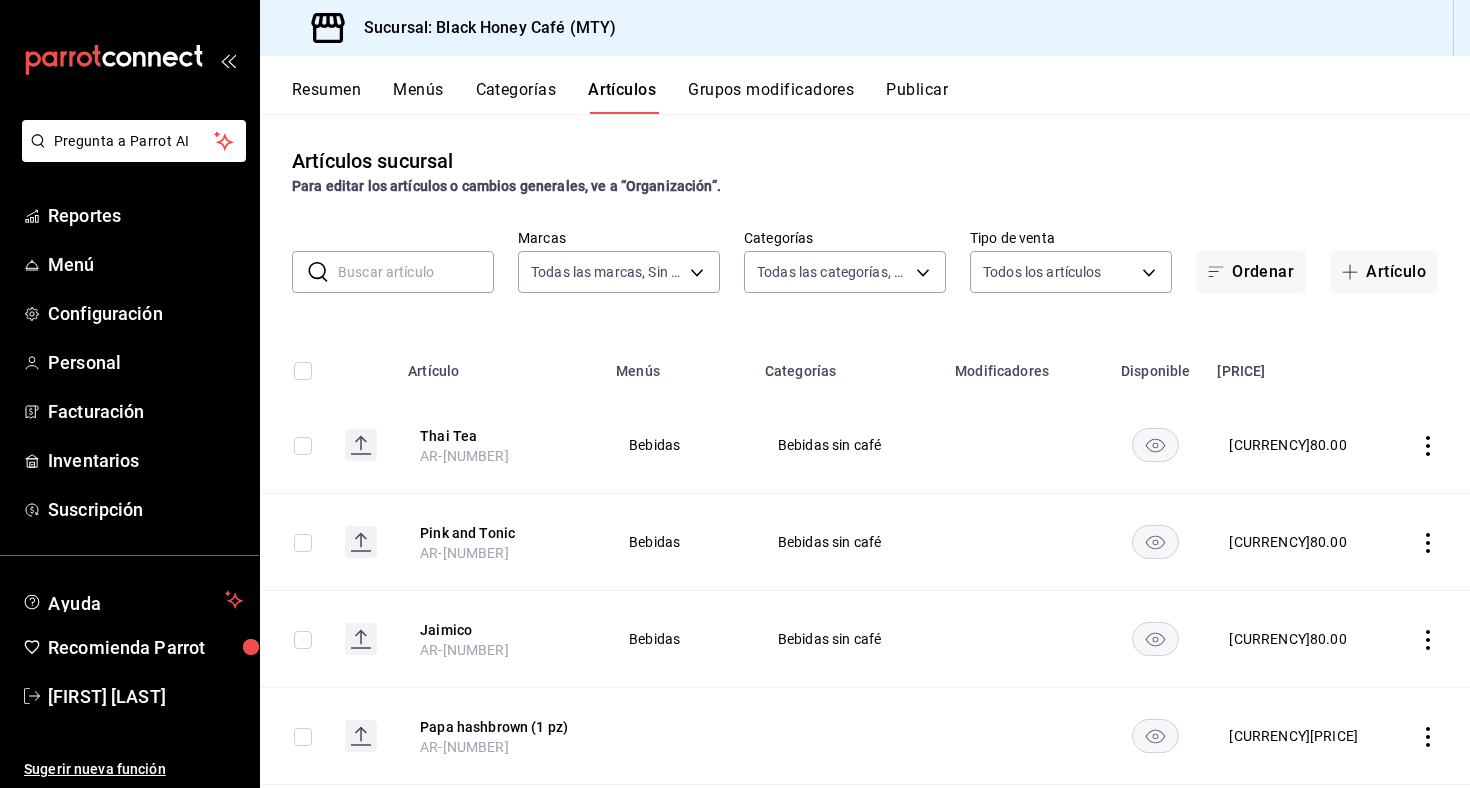 type on "[UUID],[UUID],[UUID],[UUID],[UUID],[UUID],[UUID],[UUID],[UUID],[UUID],[UUID],[UUID],[UUID],[UUID],[UUID],[UUID],[UUID],[UUID],[UUID],[UUID],[UUID],[UUID],[UUID],[UUID],[UUID],[UUID],[UUID]" 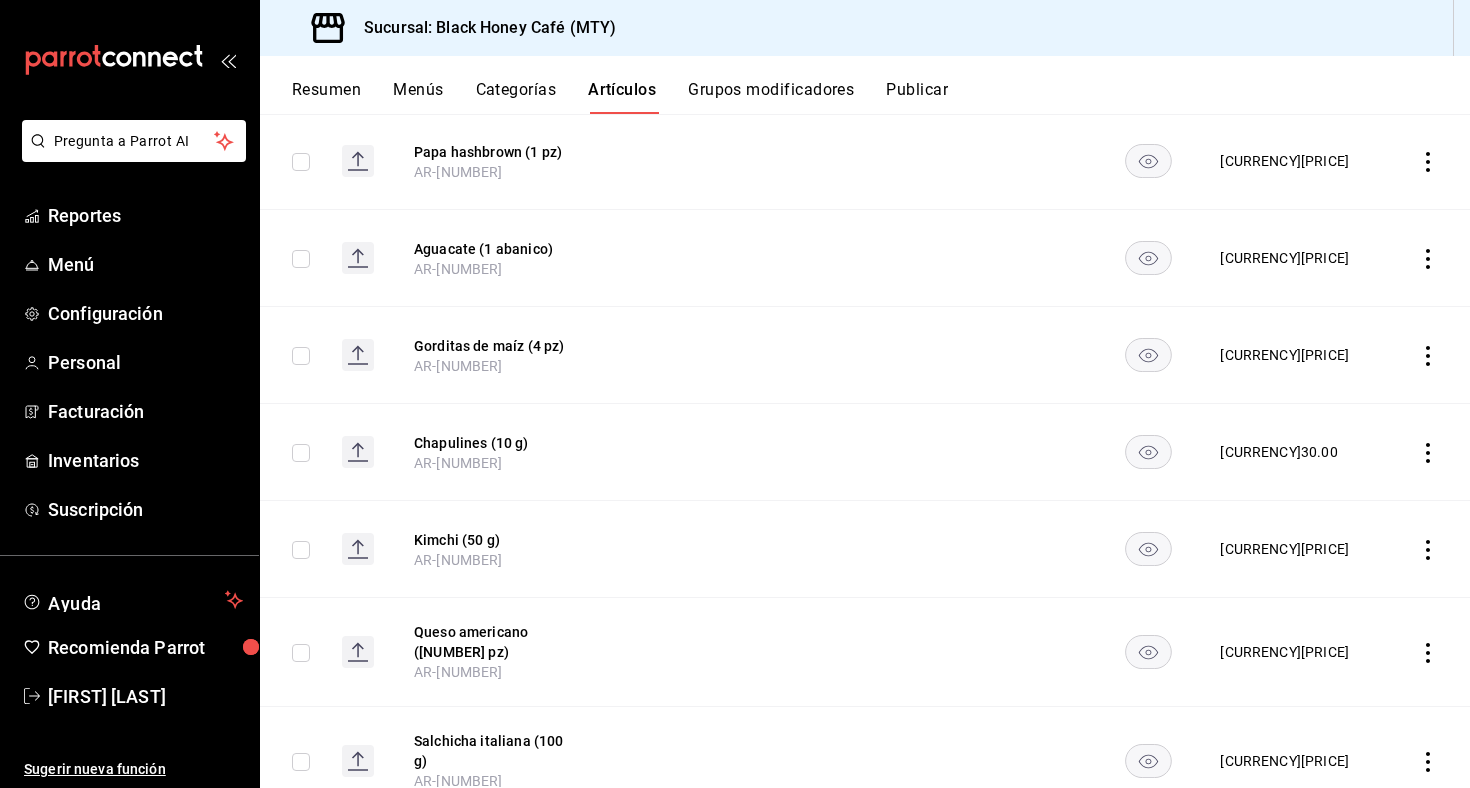 scroll, scrollTop: 0, scrollLeft: 0, axis: both 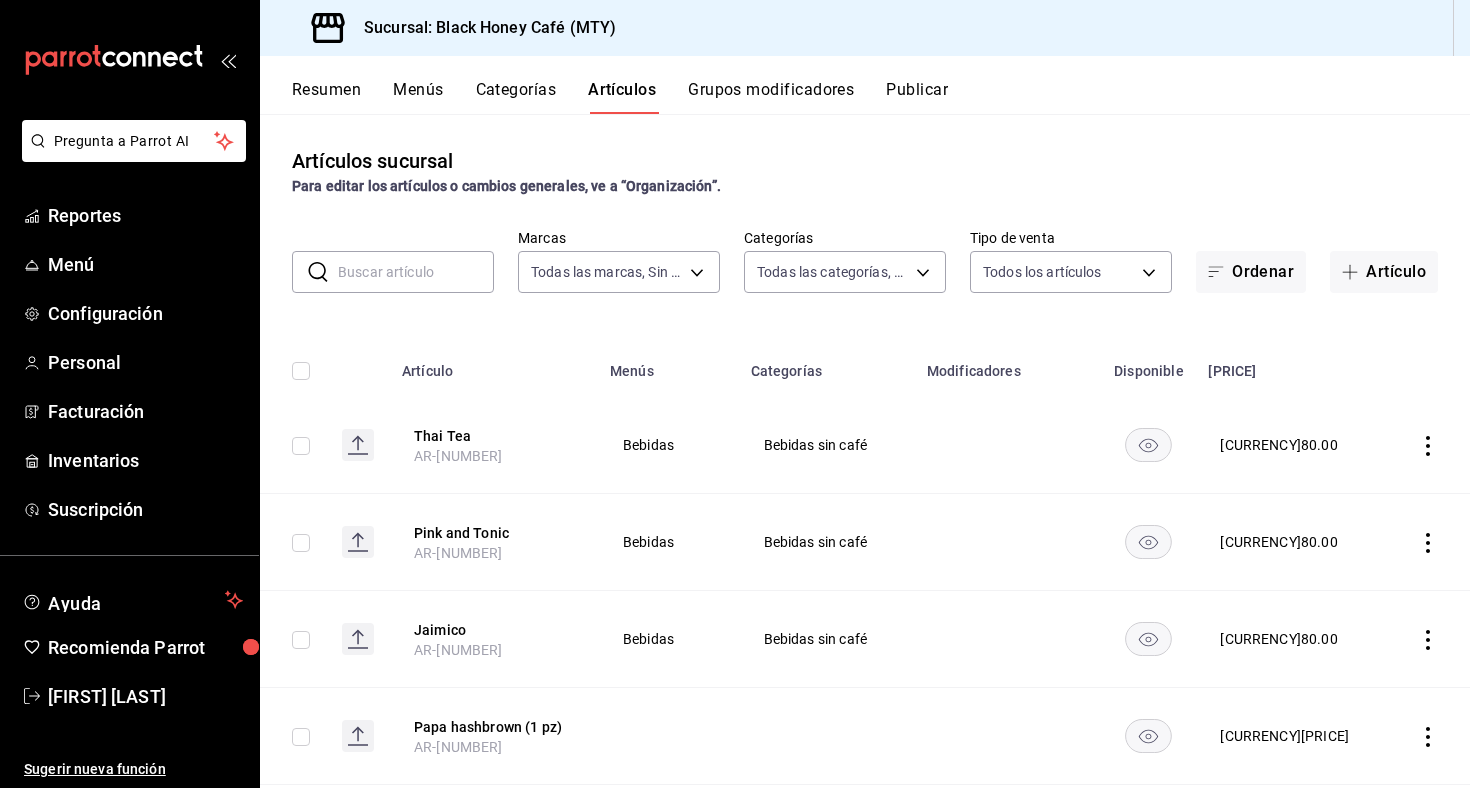 click at bounding box center [416, 272] 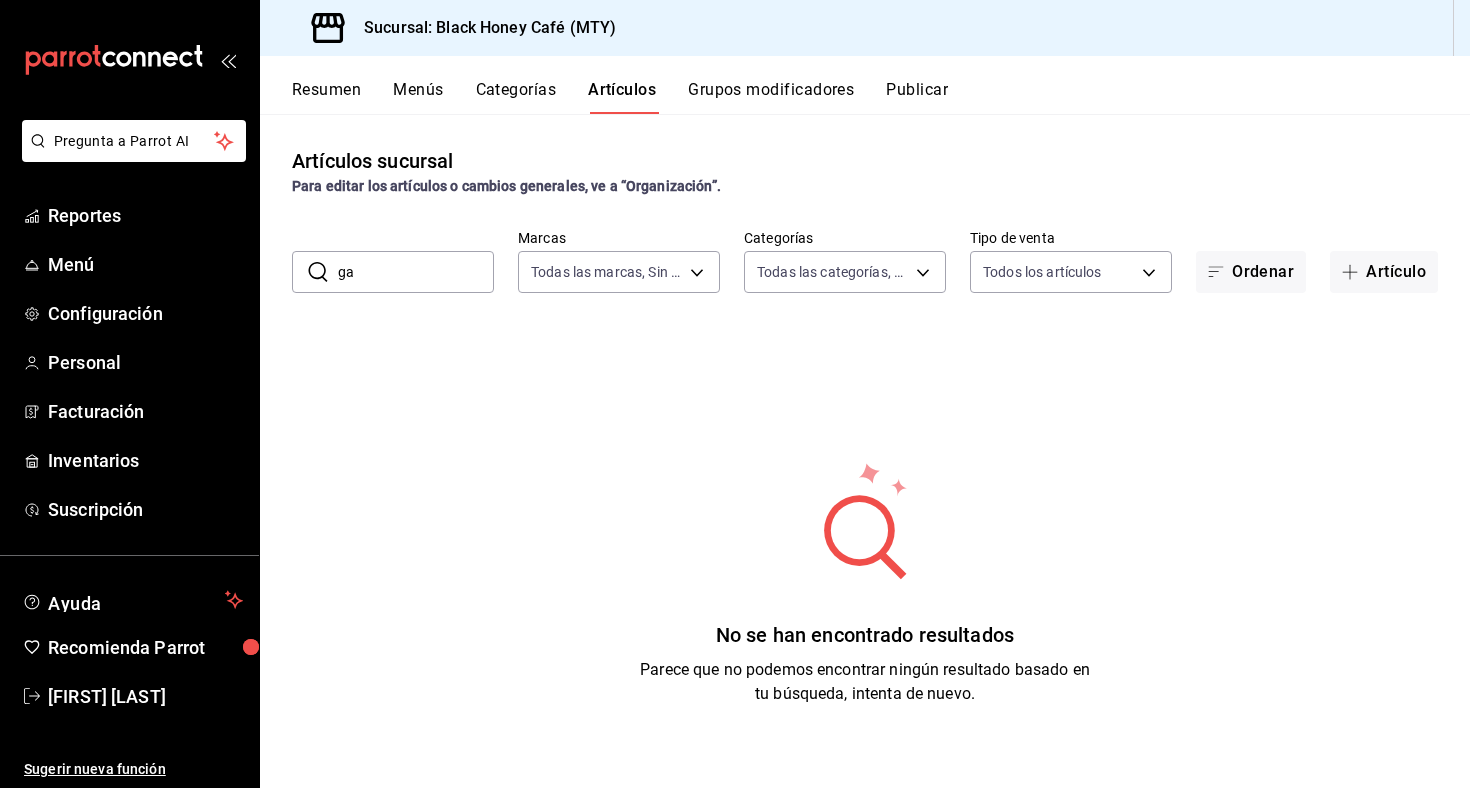 type on "g" 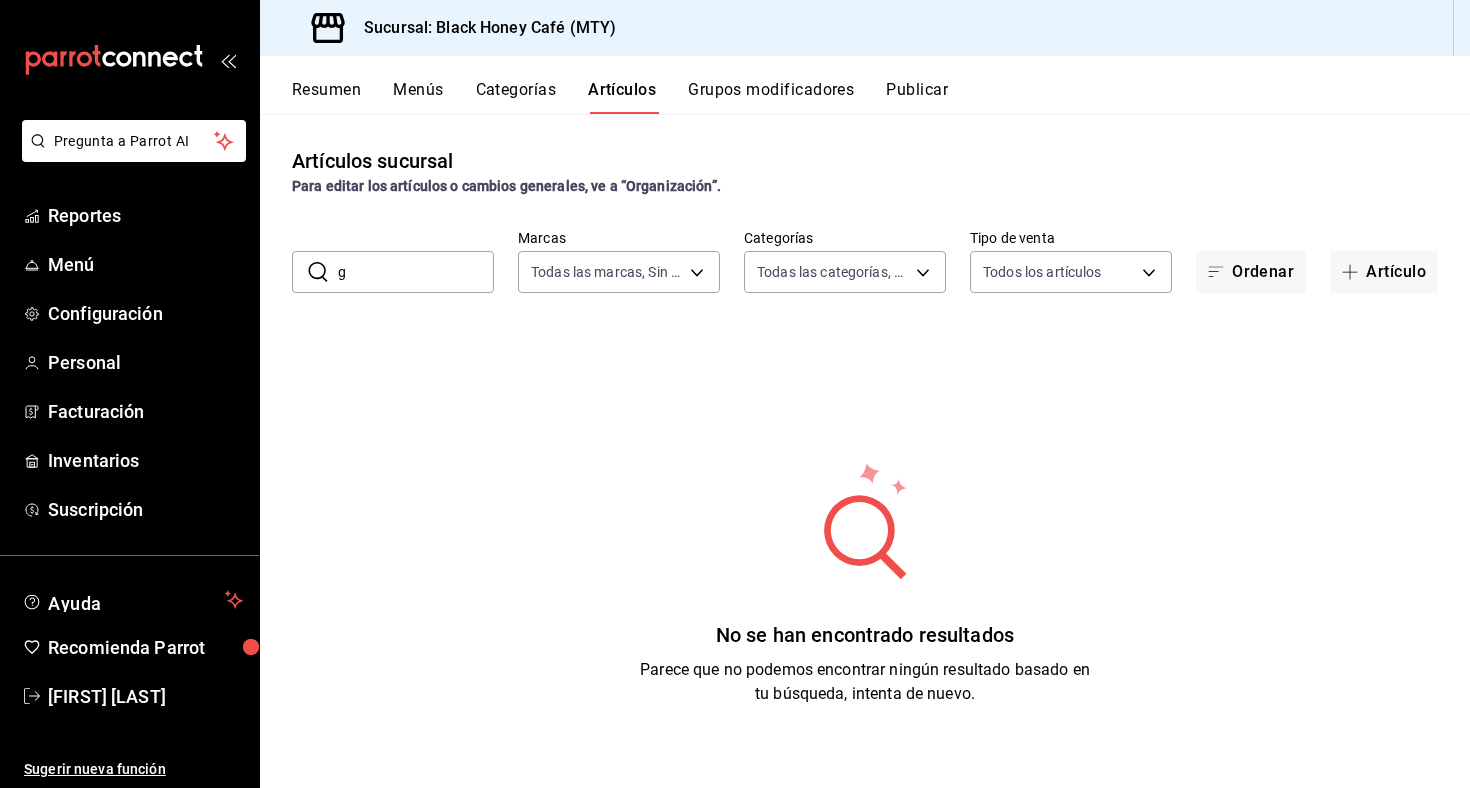 type 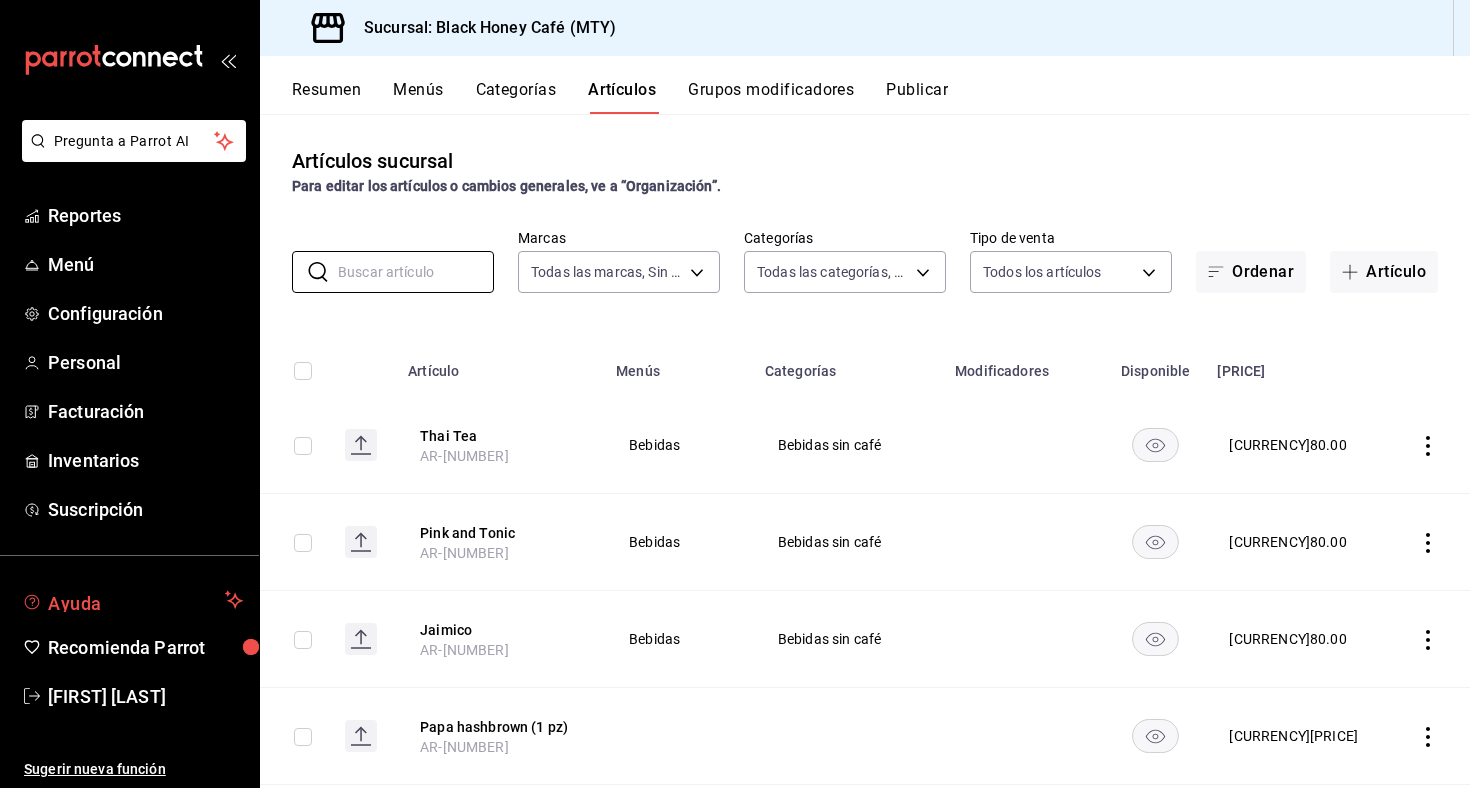 click on "Ayuda" at bounding box center [132, 600] 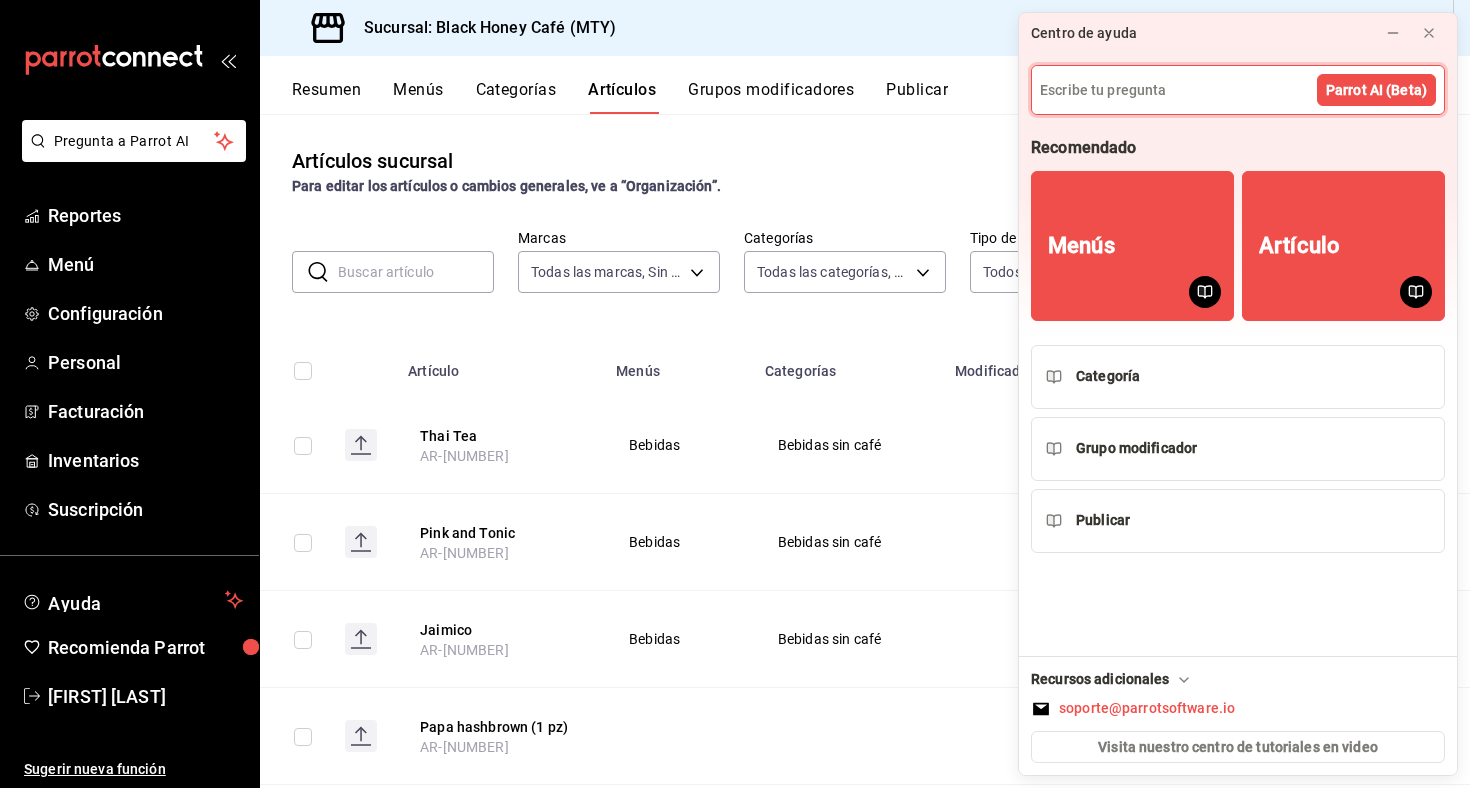 click at bounding box center [1238, 90] 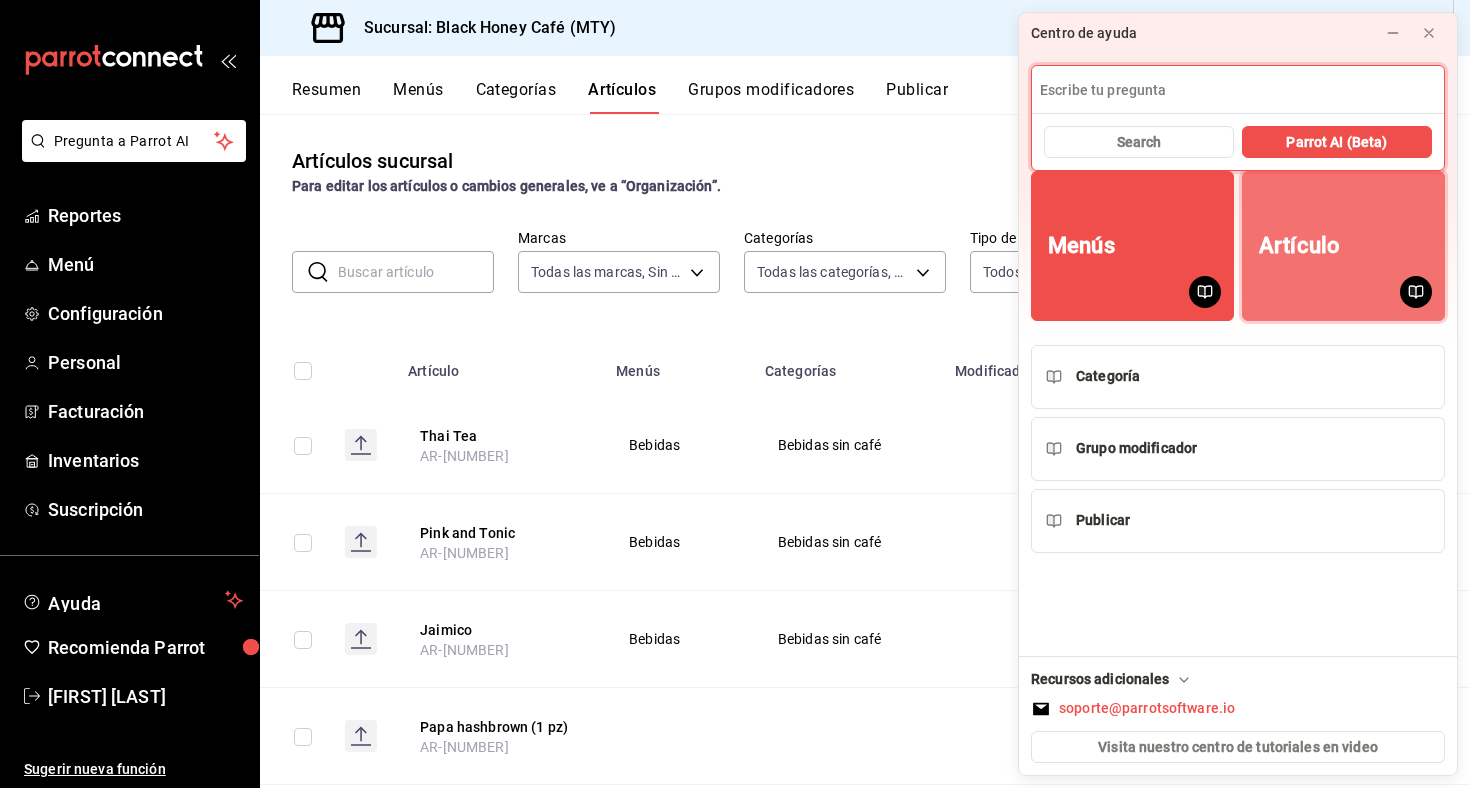 click on "Artículo" at bounding box center (1299, 246) 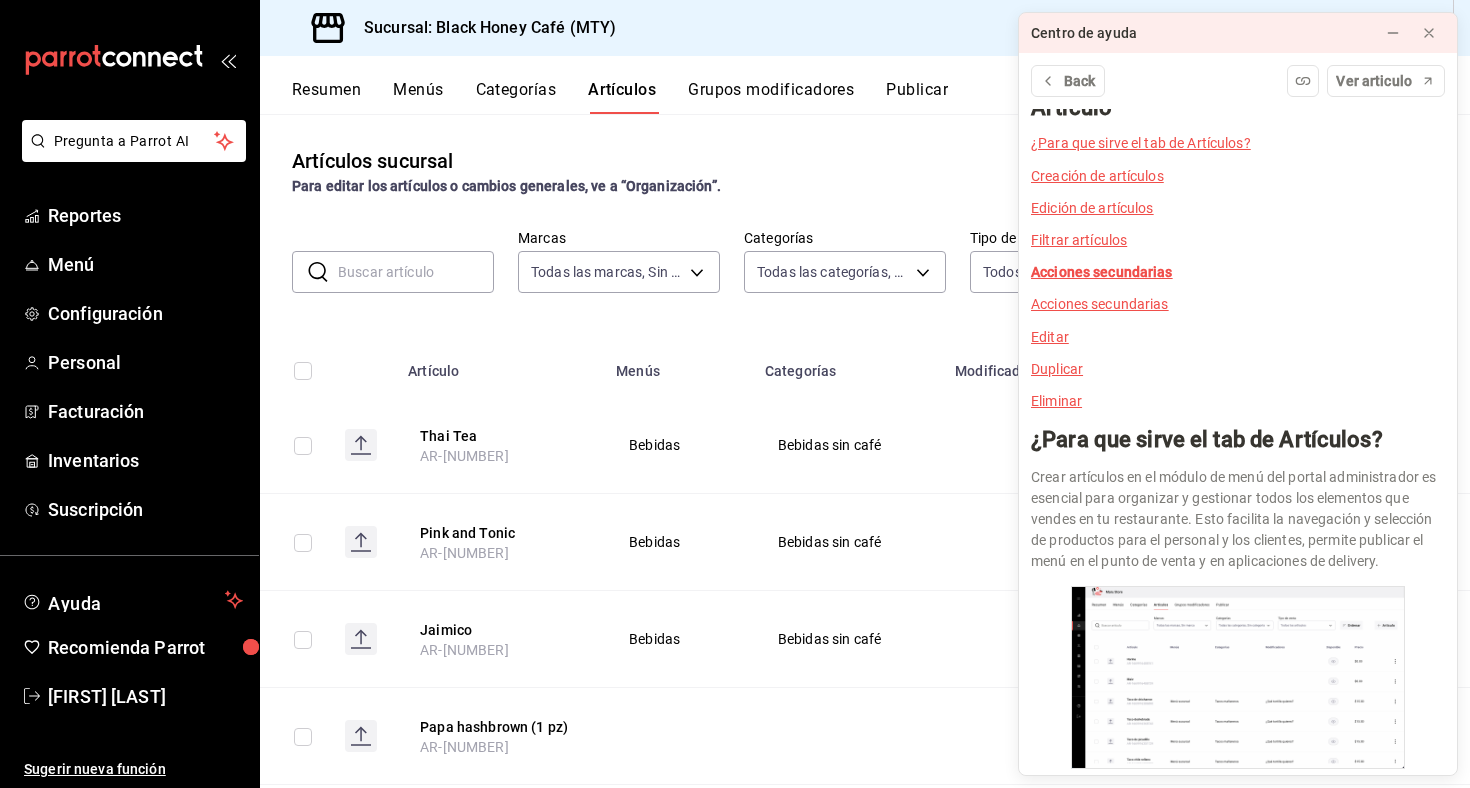 scroll, scrollTop: 0, scrollLeft: 0, axis: both 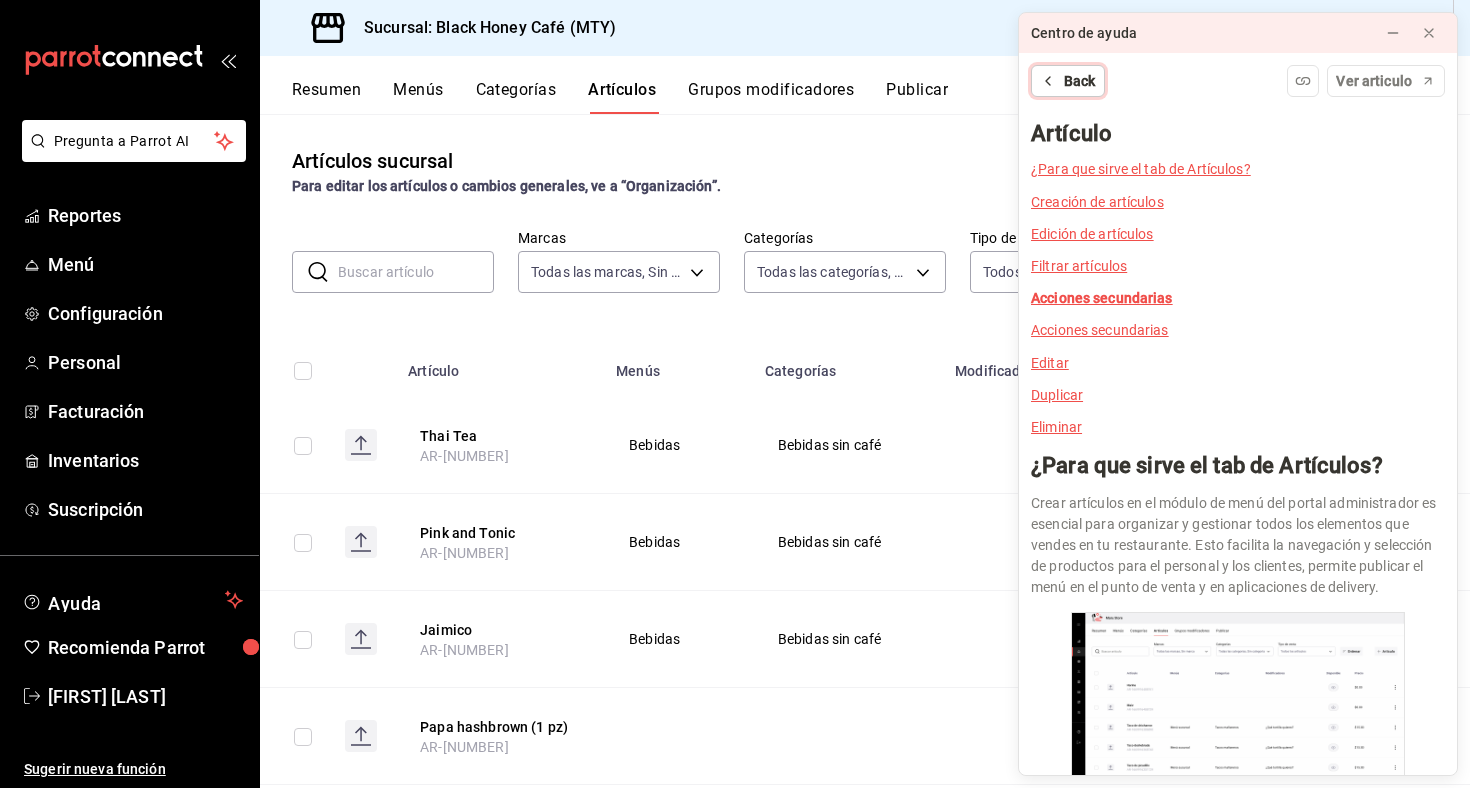 click 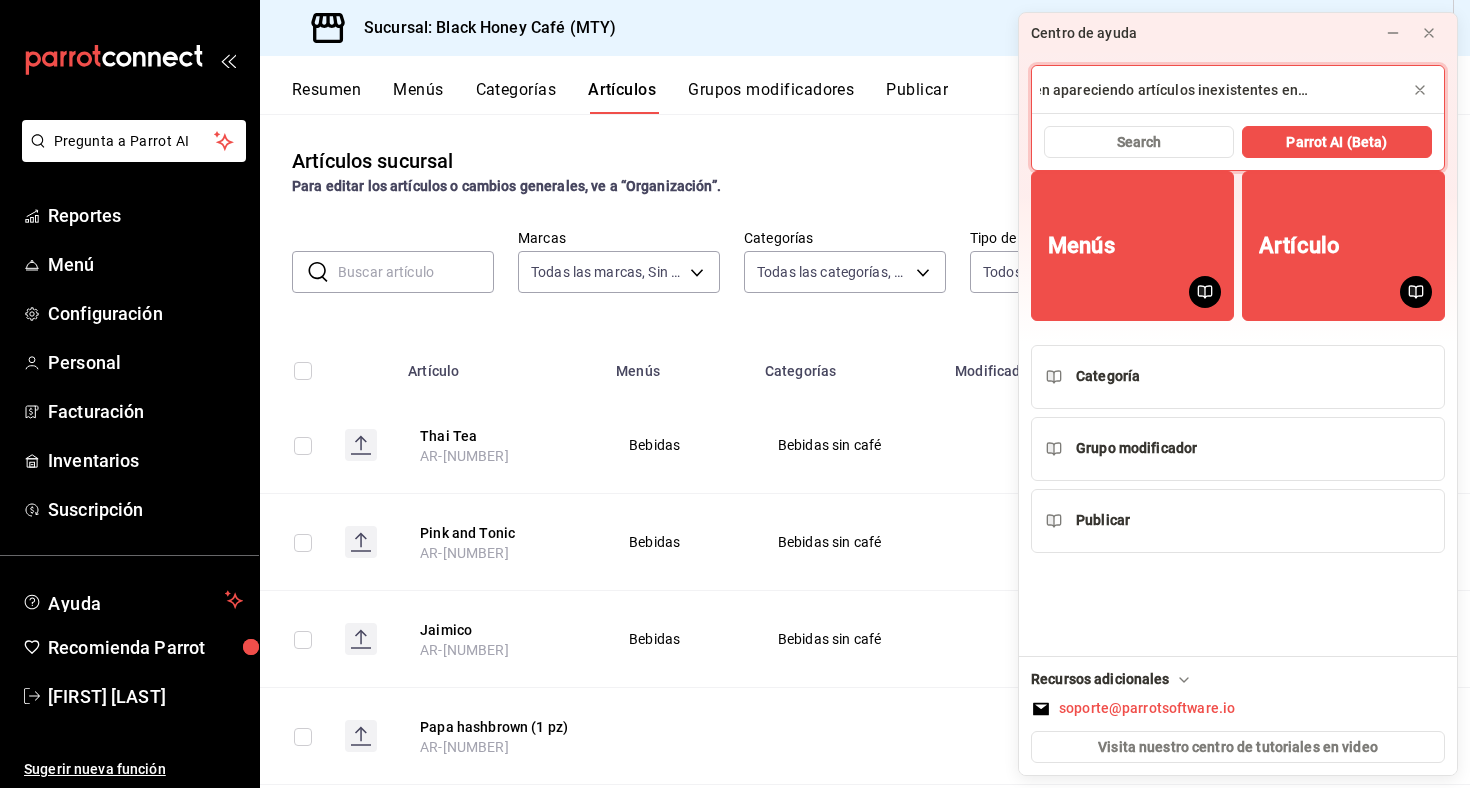 scroll, scrollTop: 0, scrollLeft: 101, axis: horizontal 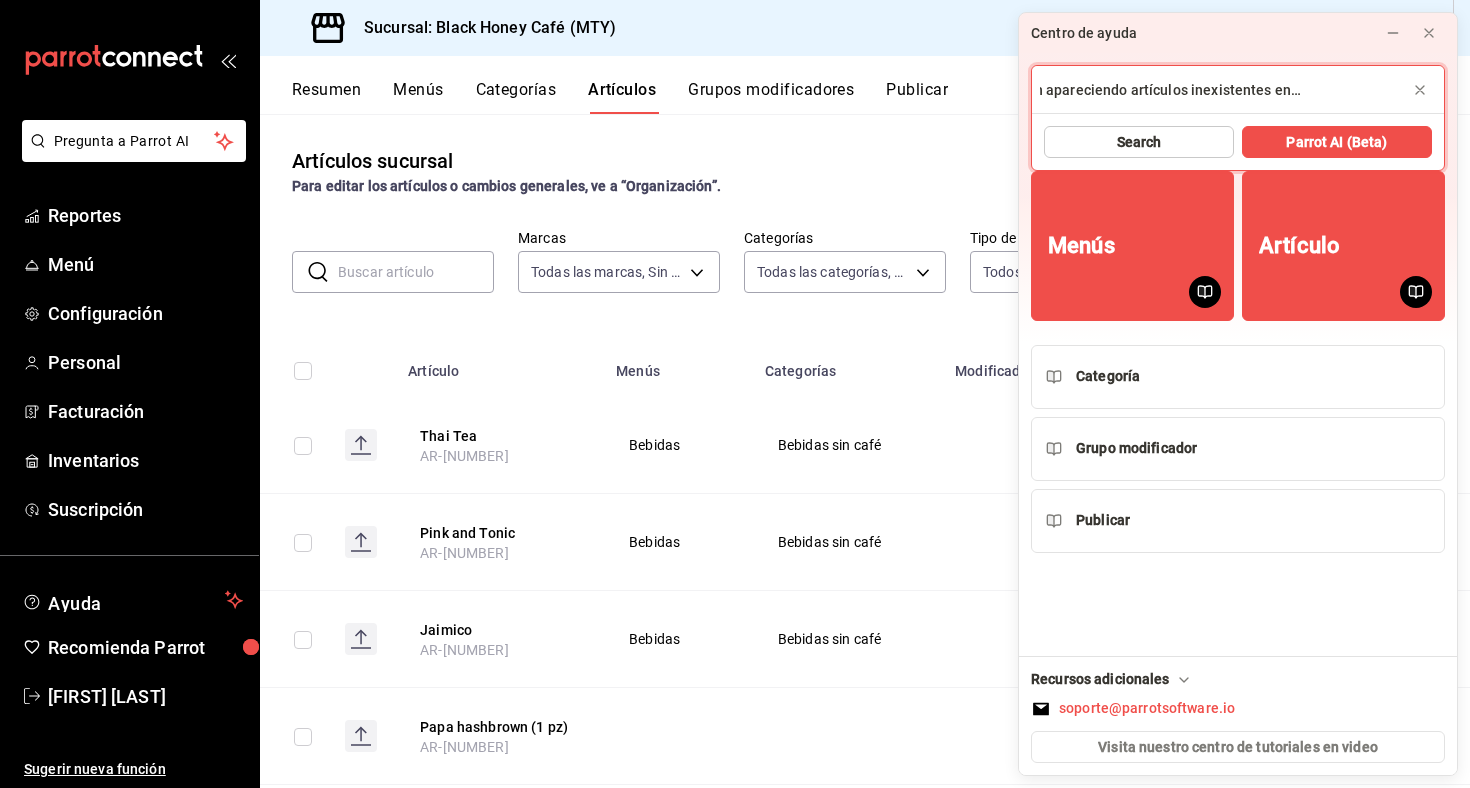 type on "¿Por qué siguen apareciendo artículos inexistentes en las integraciones?" 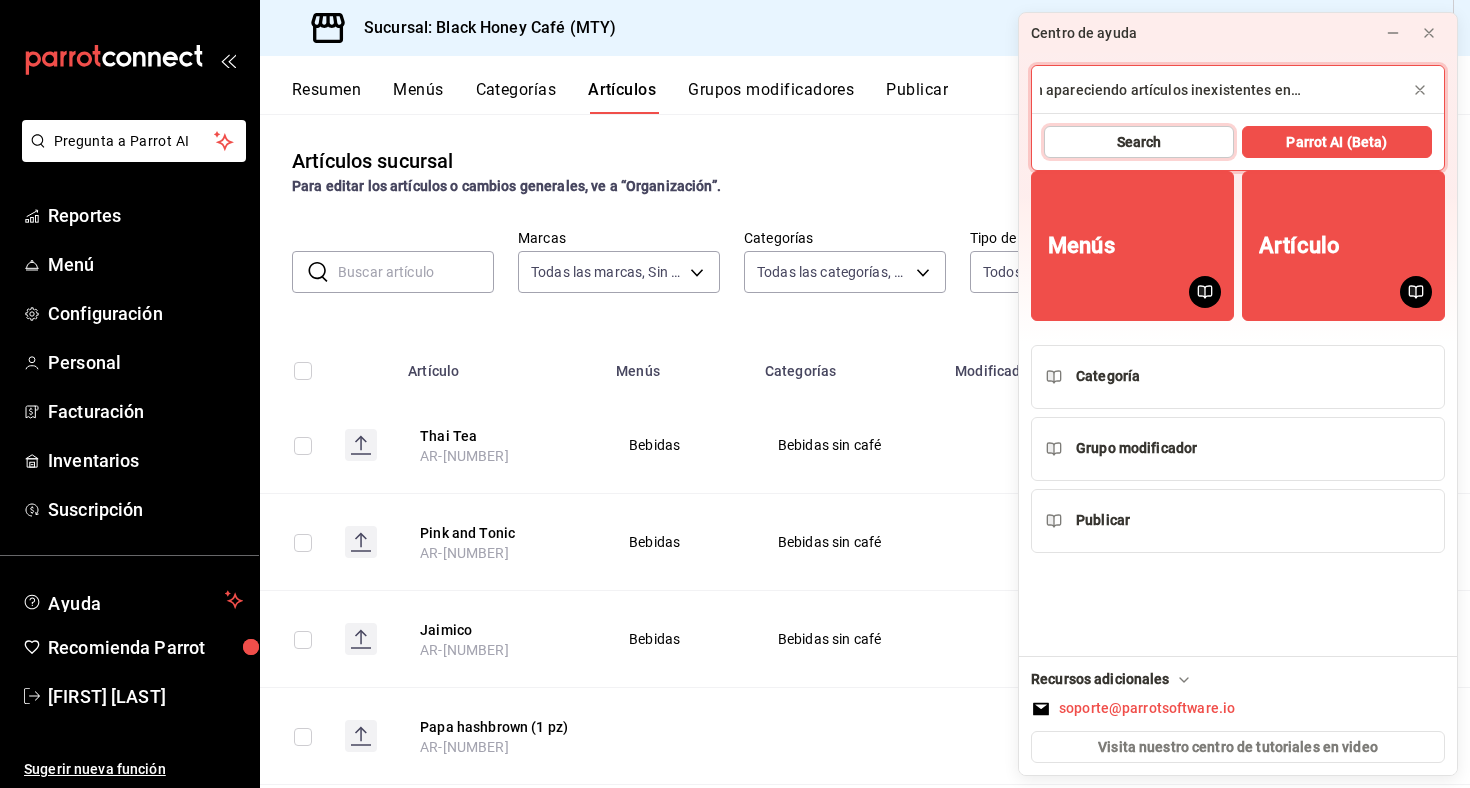 click on "Search" at bounding box center (1139, 142) 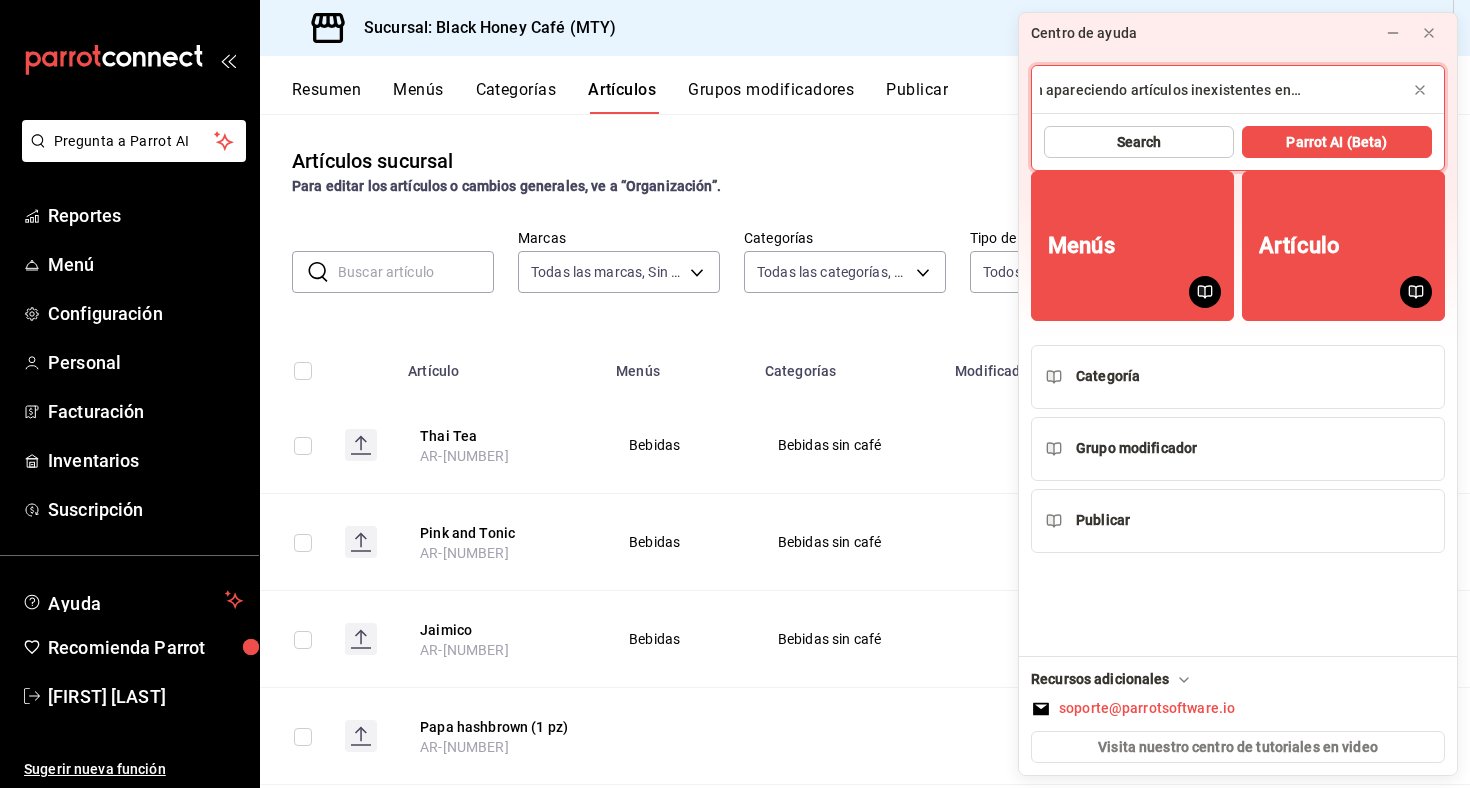 scroll, scrollTop: 0, scrollLeft: 0, axis: both 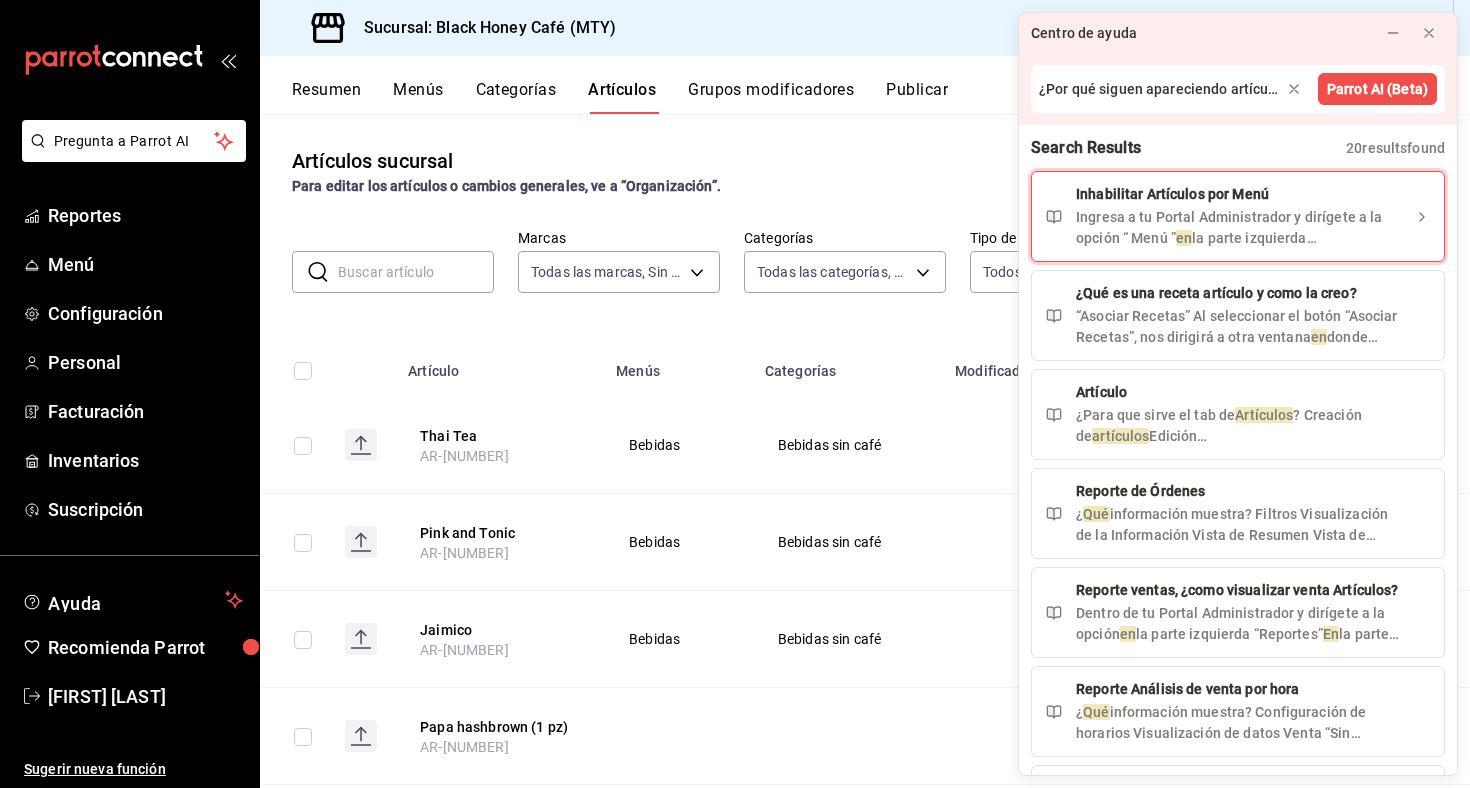 click on "Ingresa a tu Portal Administrador y dirígete a la opción “ Menú ”  en  la parte izquierda Seleccionamos la Opción de Resumen dentro de nuestro apartado de menú . Considerar tener activada la opción de Editar Articulos  por  Menú desde la configuración para poder hacer uso de es" at bounding box center (1238, 228) 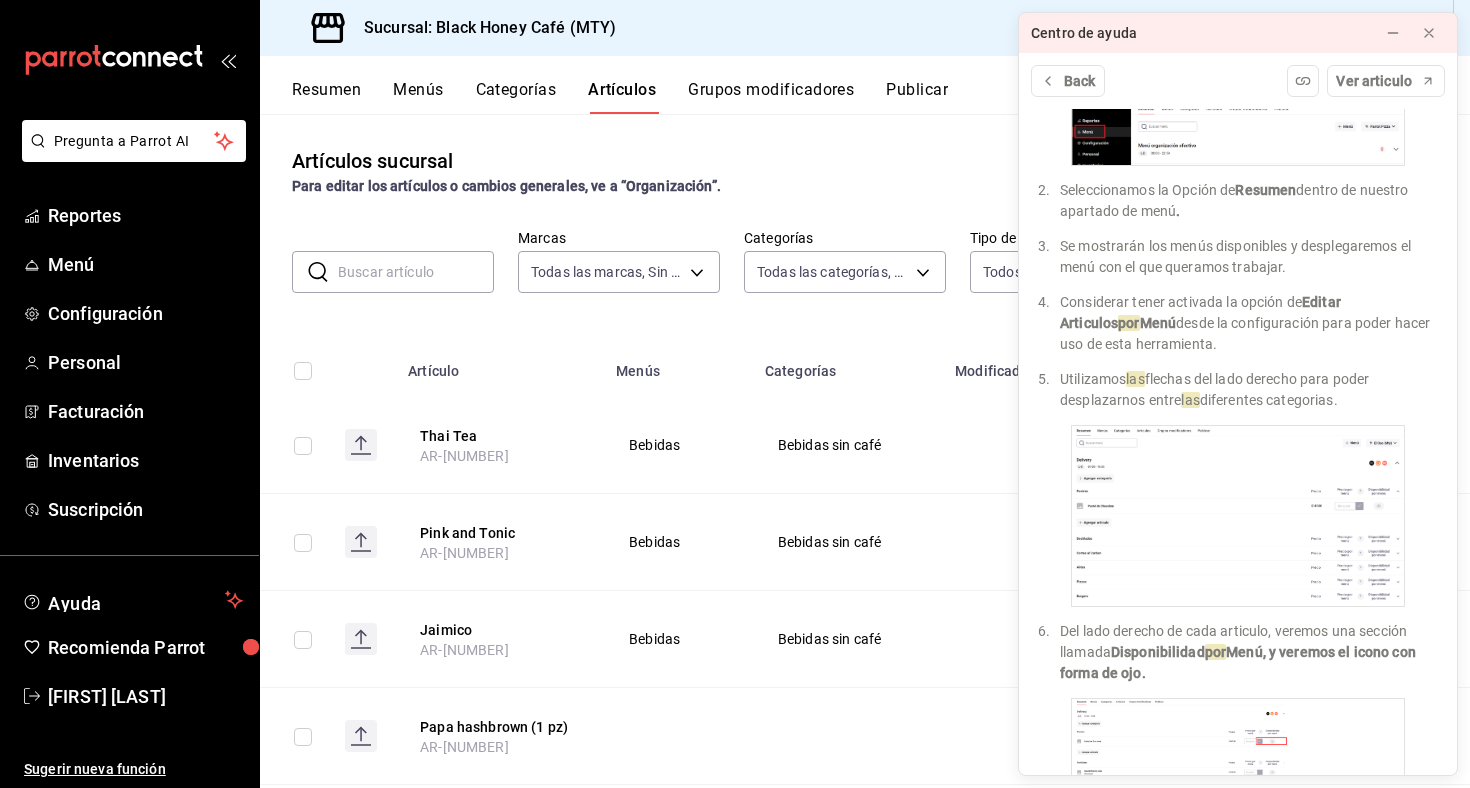 scroll, scrollTop: 0, scrollLeft: 0, axis: both 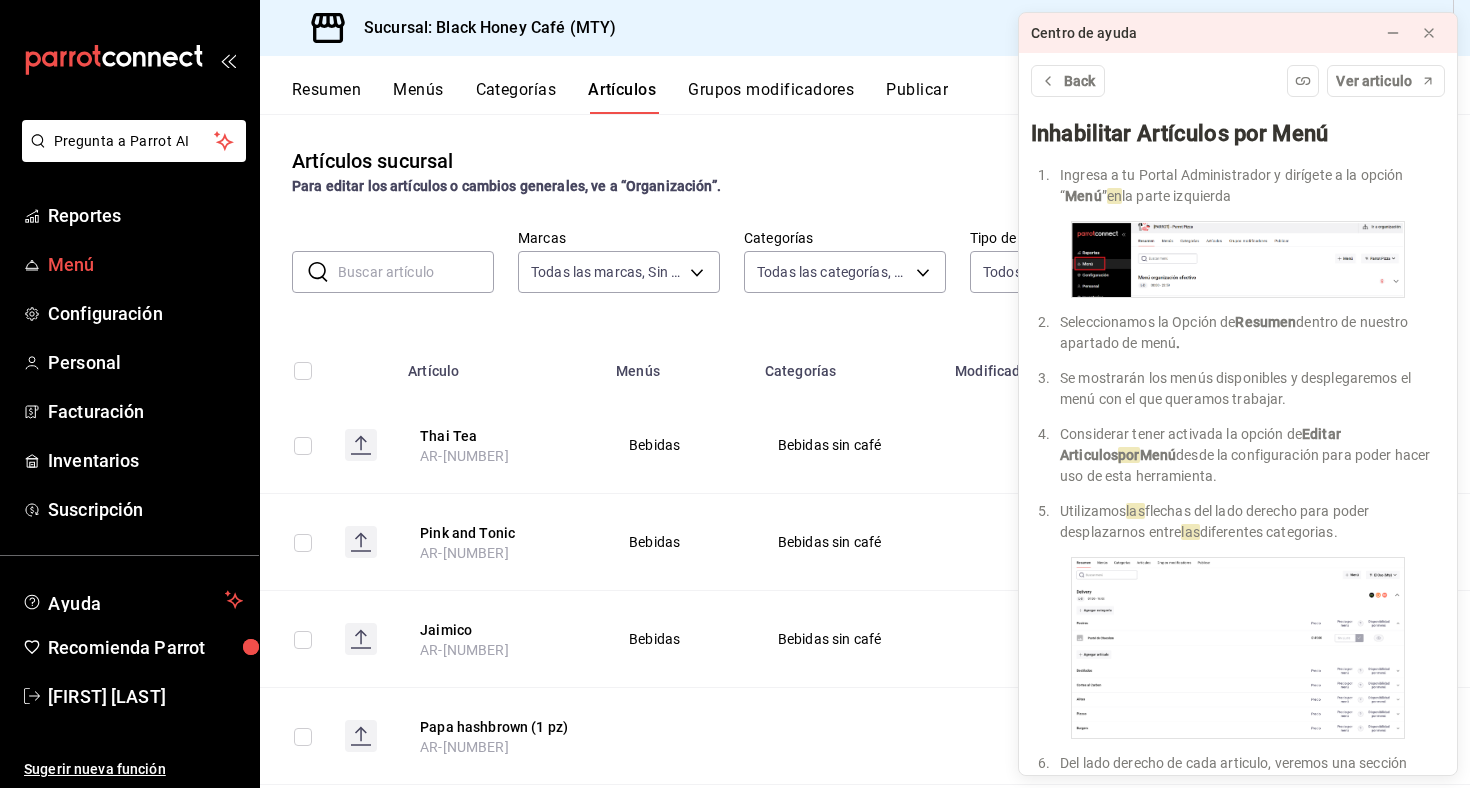 click on "Menú" at bounding box center (145, 264) 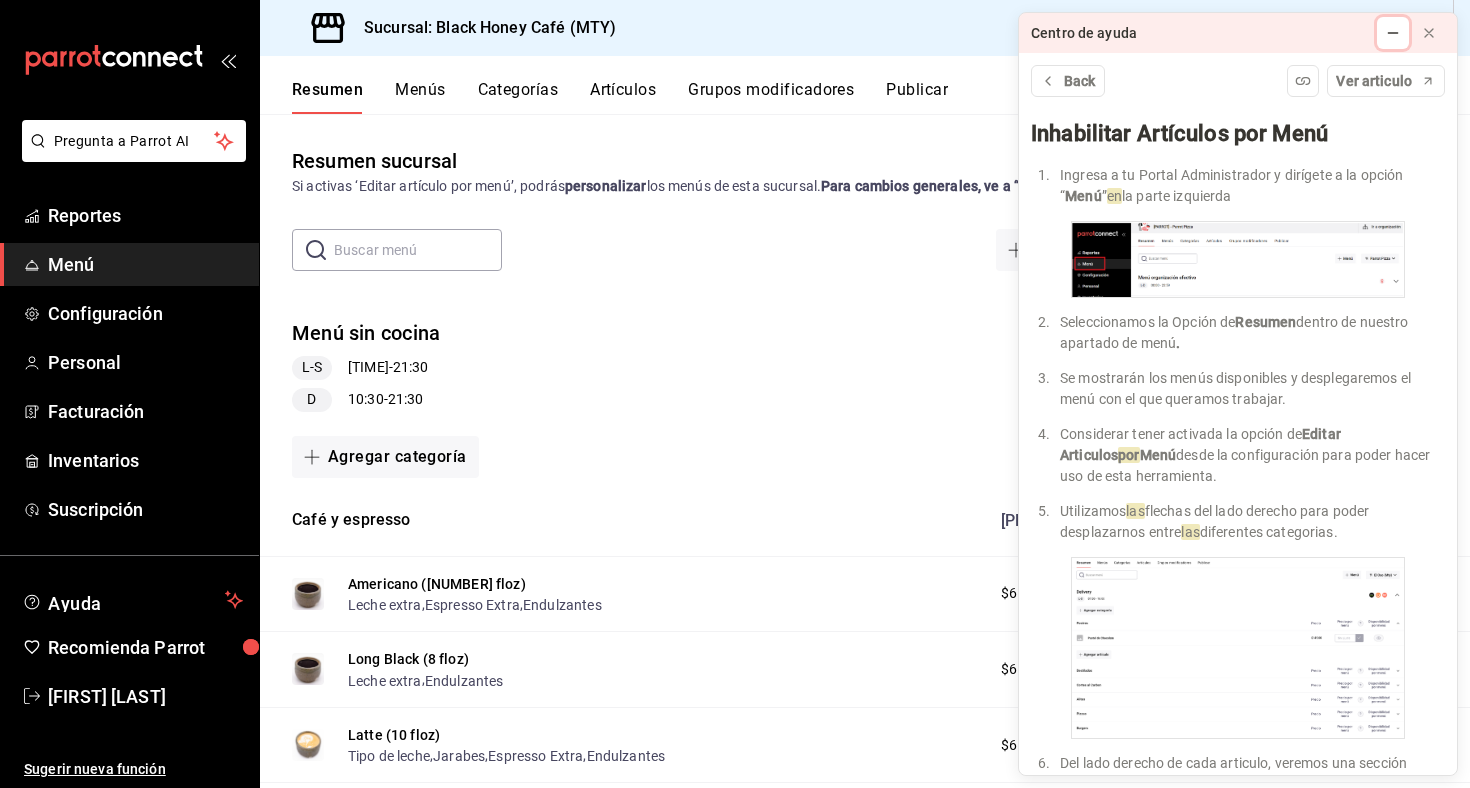 click 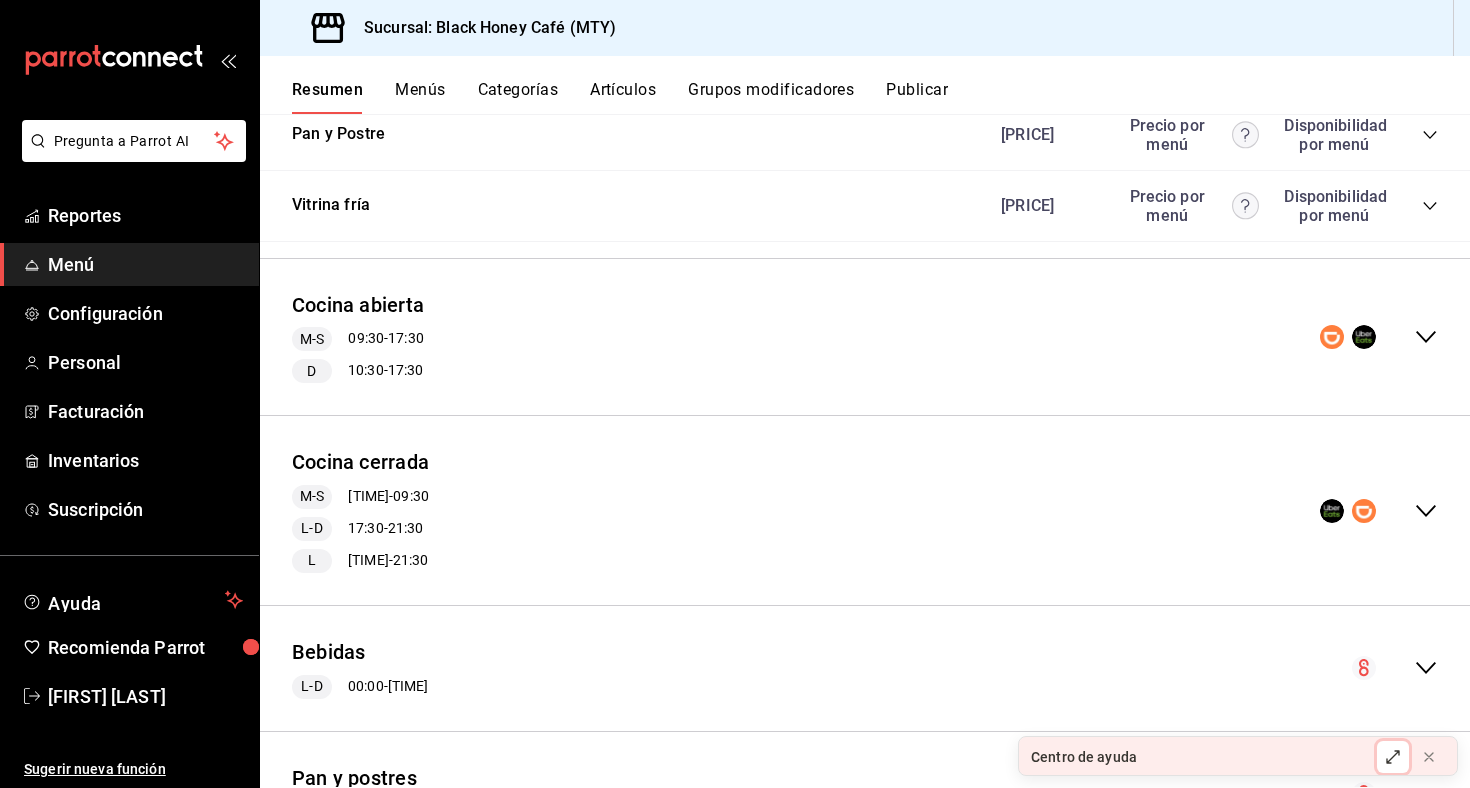 scroll, scrollTop: 1831, scrollLeft: 0, axis: vertical 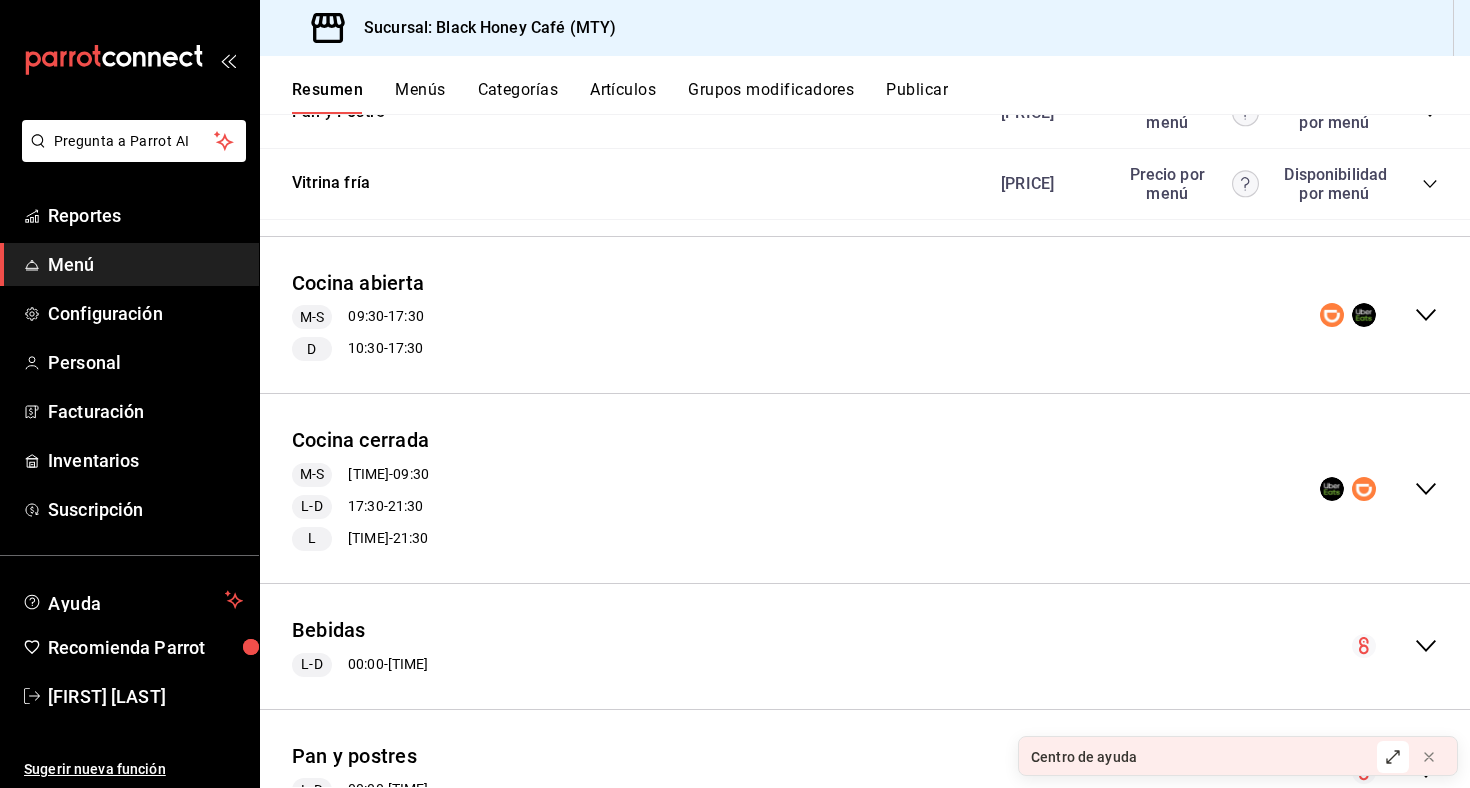 click 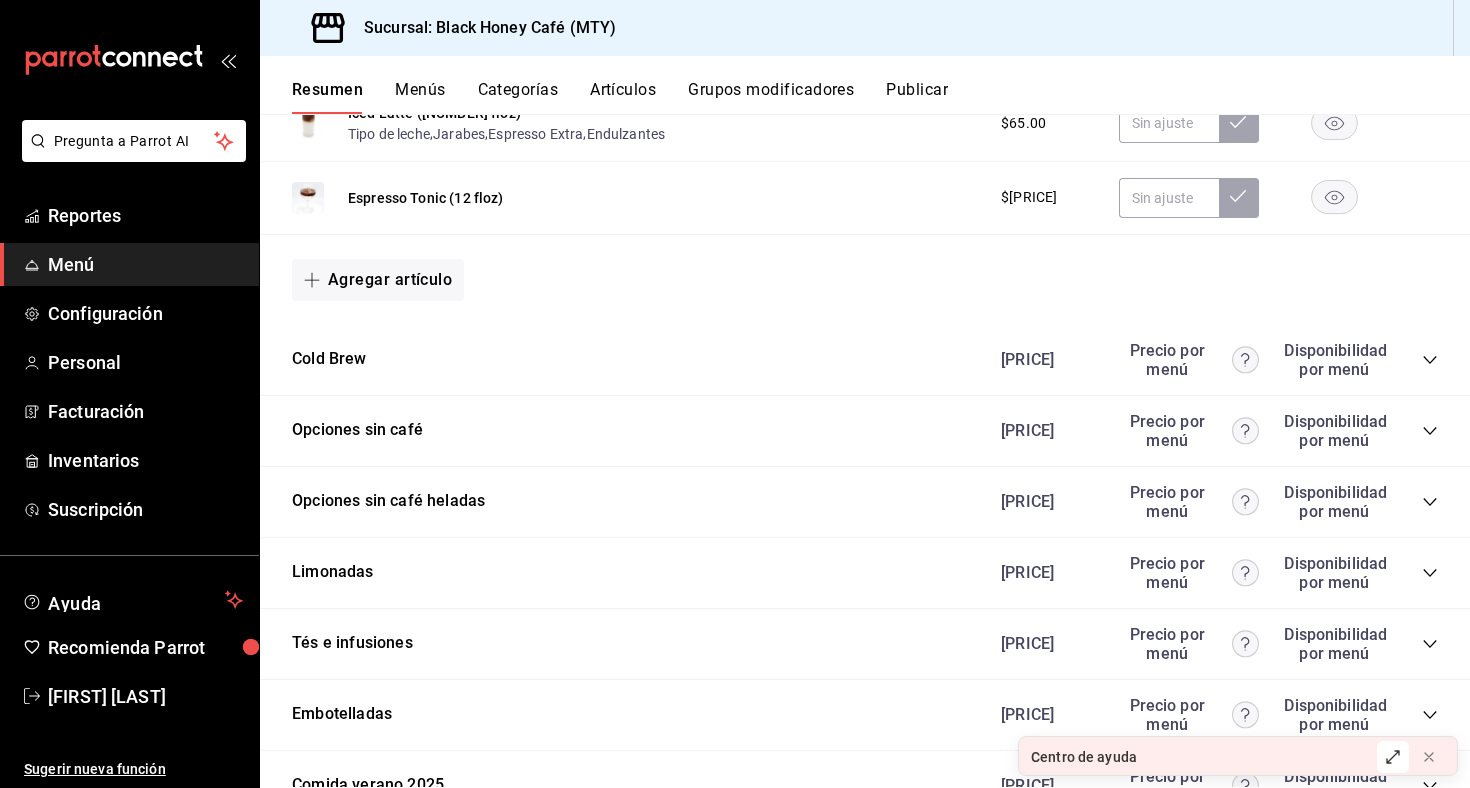 scroll, scrollTop: 2952, scrollLeft: 0, axis: vertical 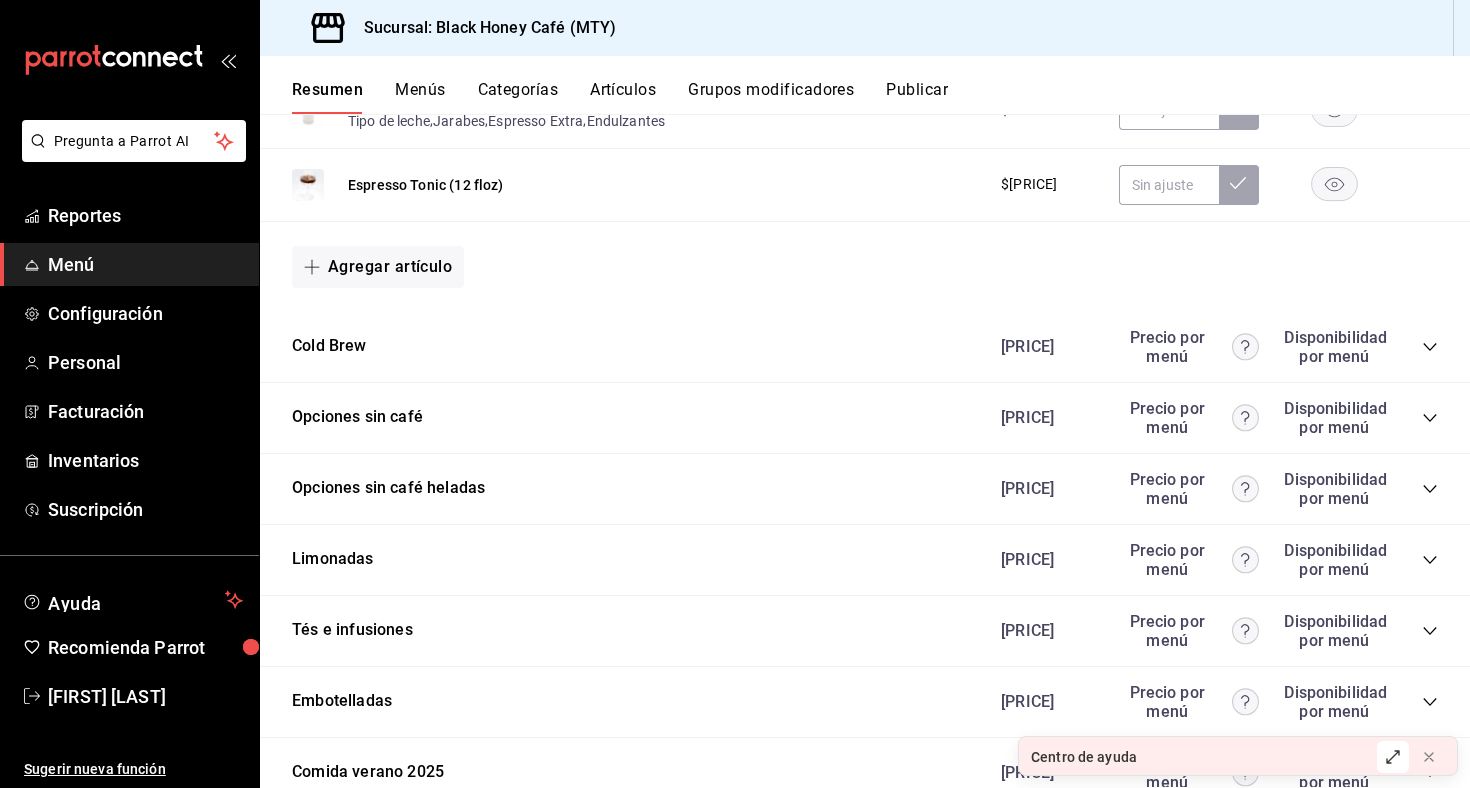 click on "Precio Precio por menú   Disponibilidad por menú" at bounding box center [1209, 418] 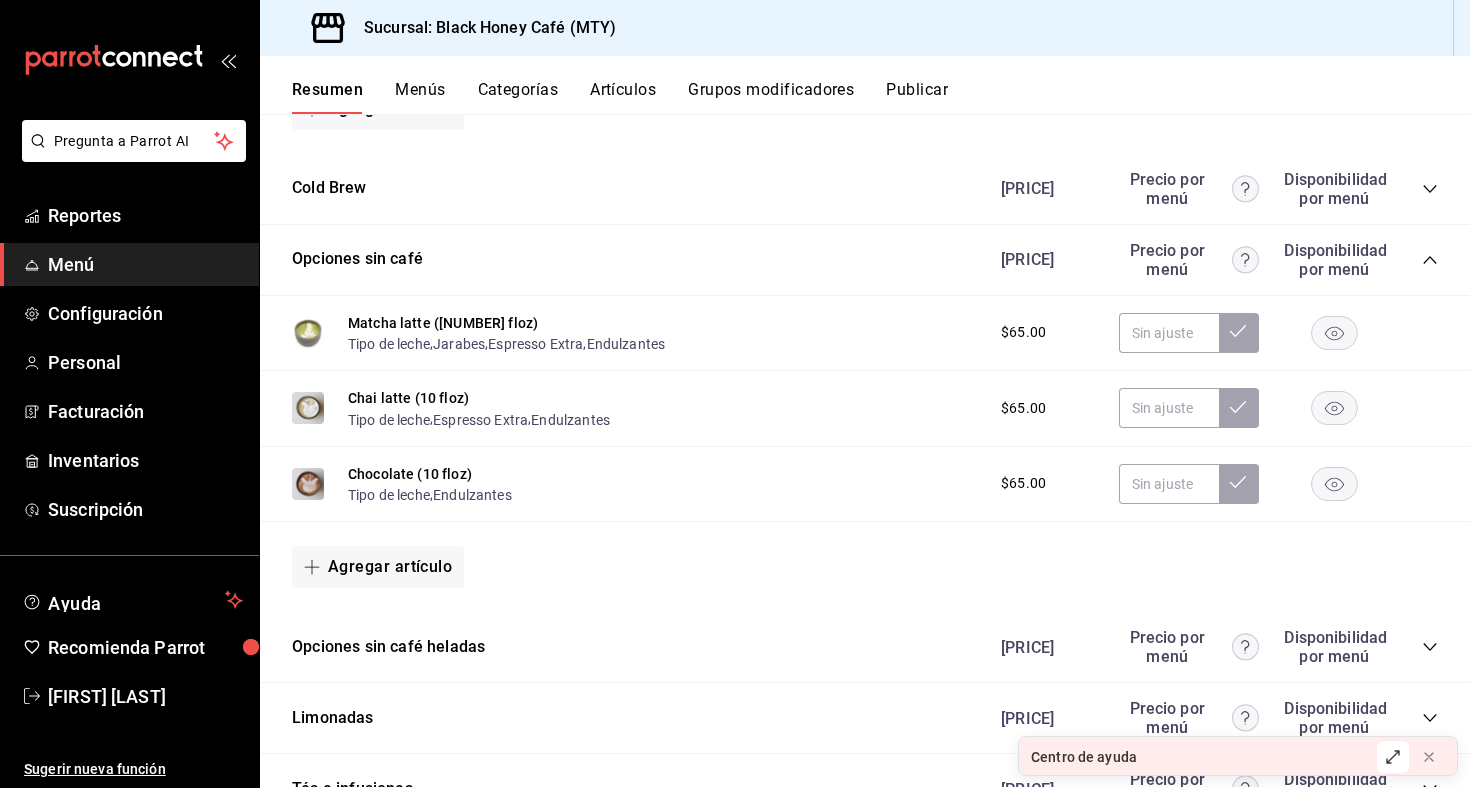 scroll, scrollTop: 3109, scrollLeft: 0, axis: vertical 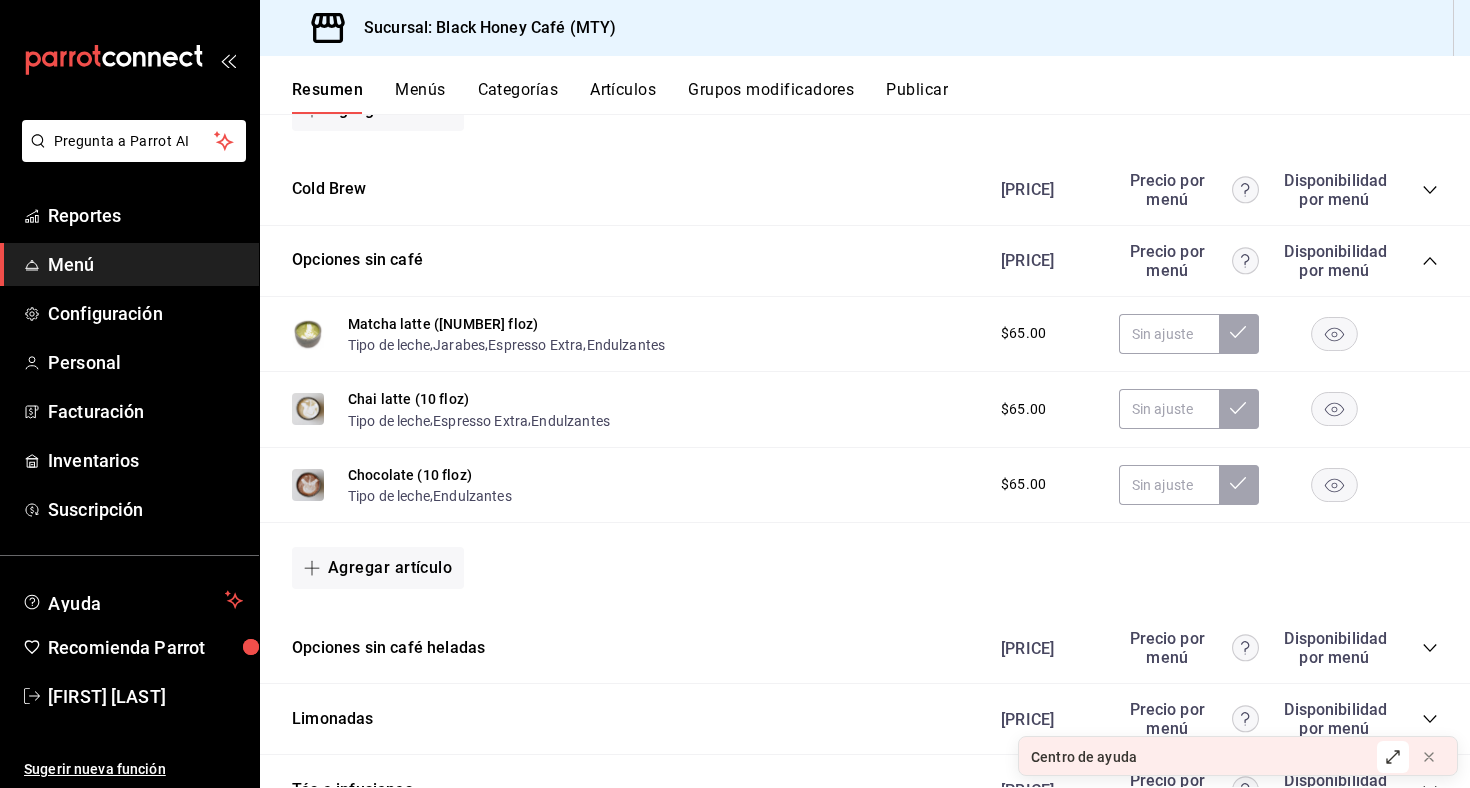click 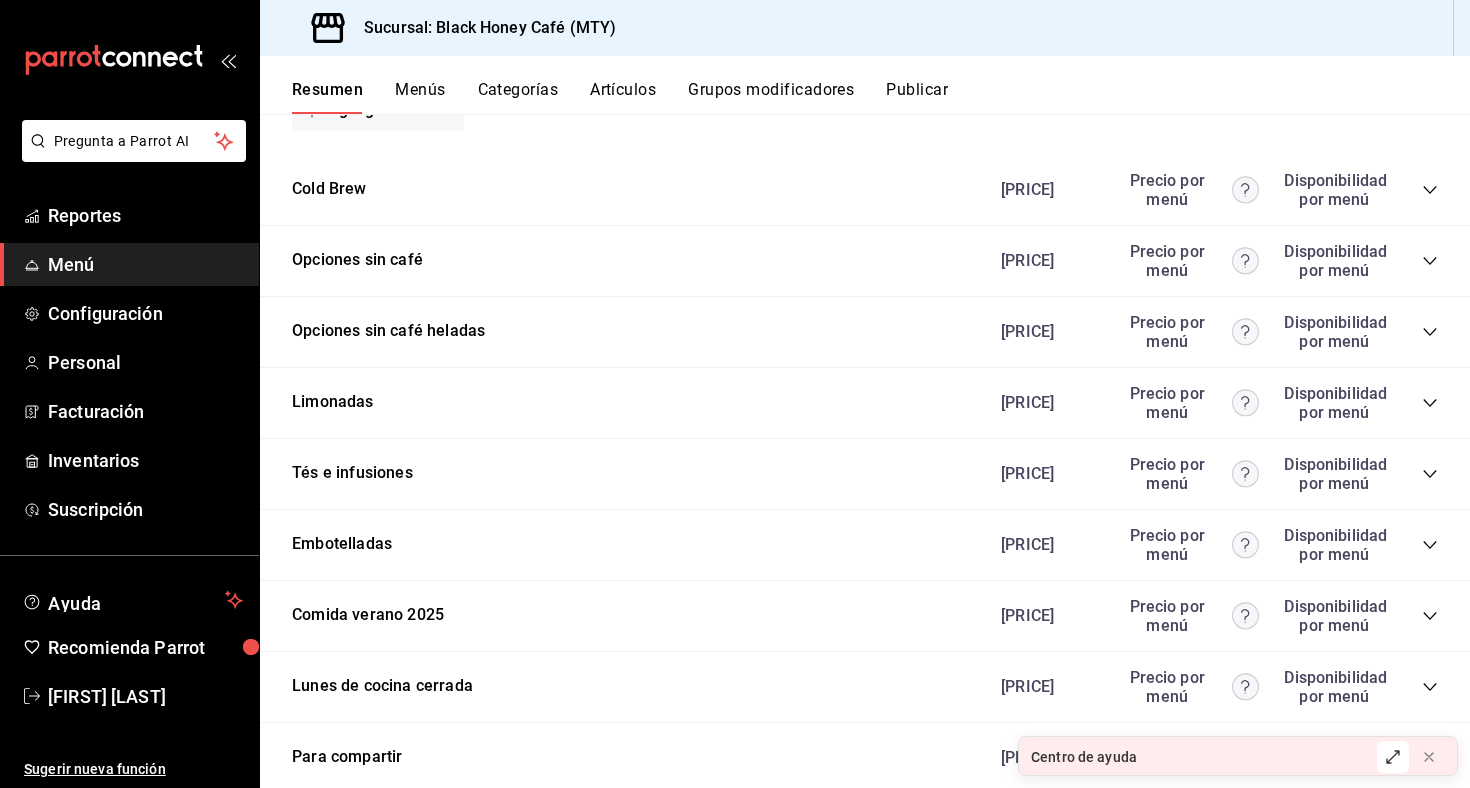click 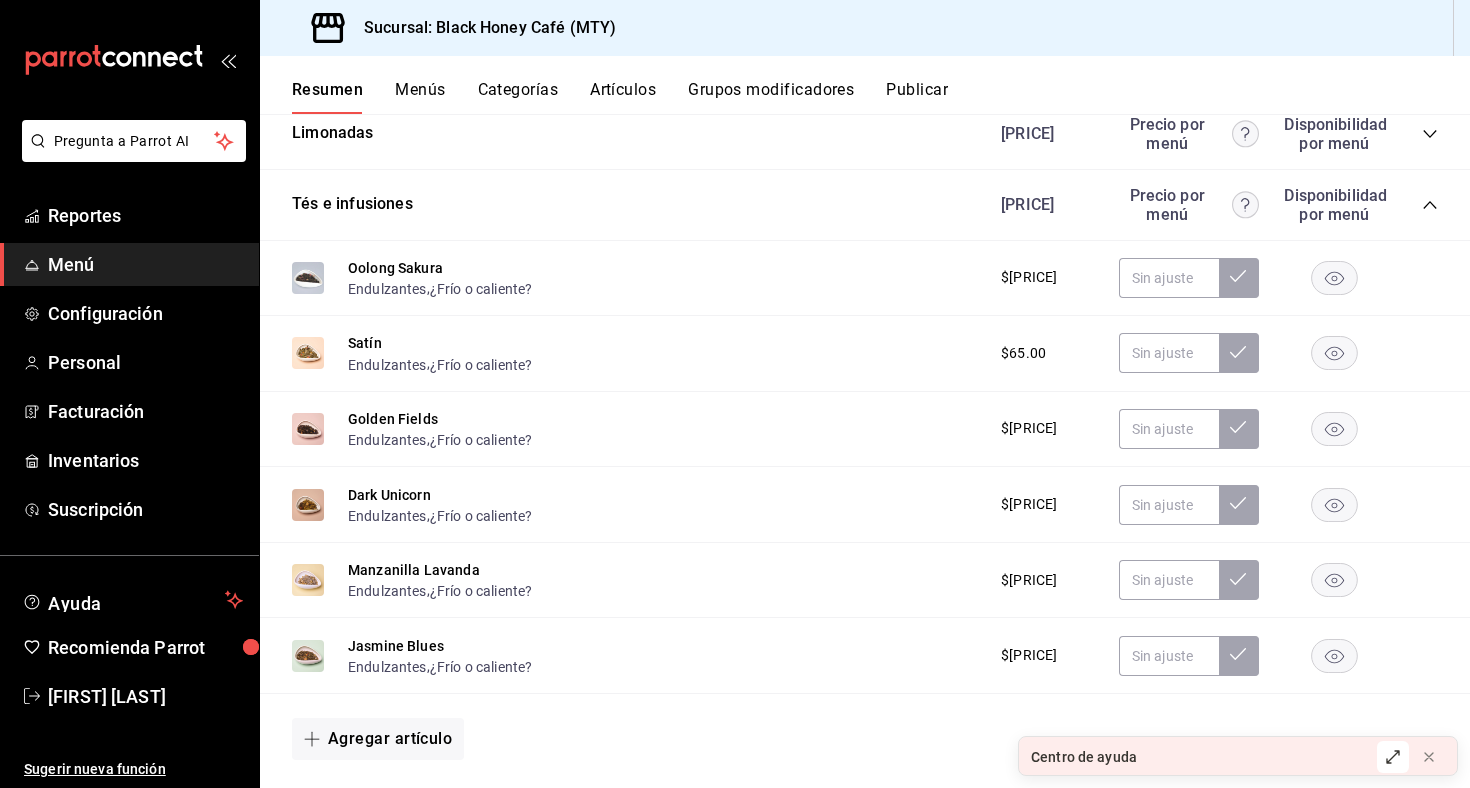 scroll, scrollTop: 3346, scrollLeft: 0, axis: vertical 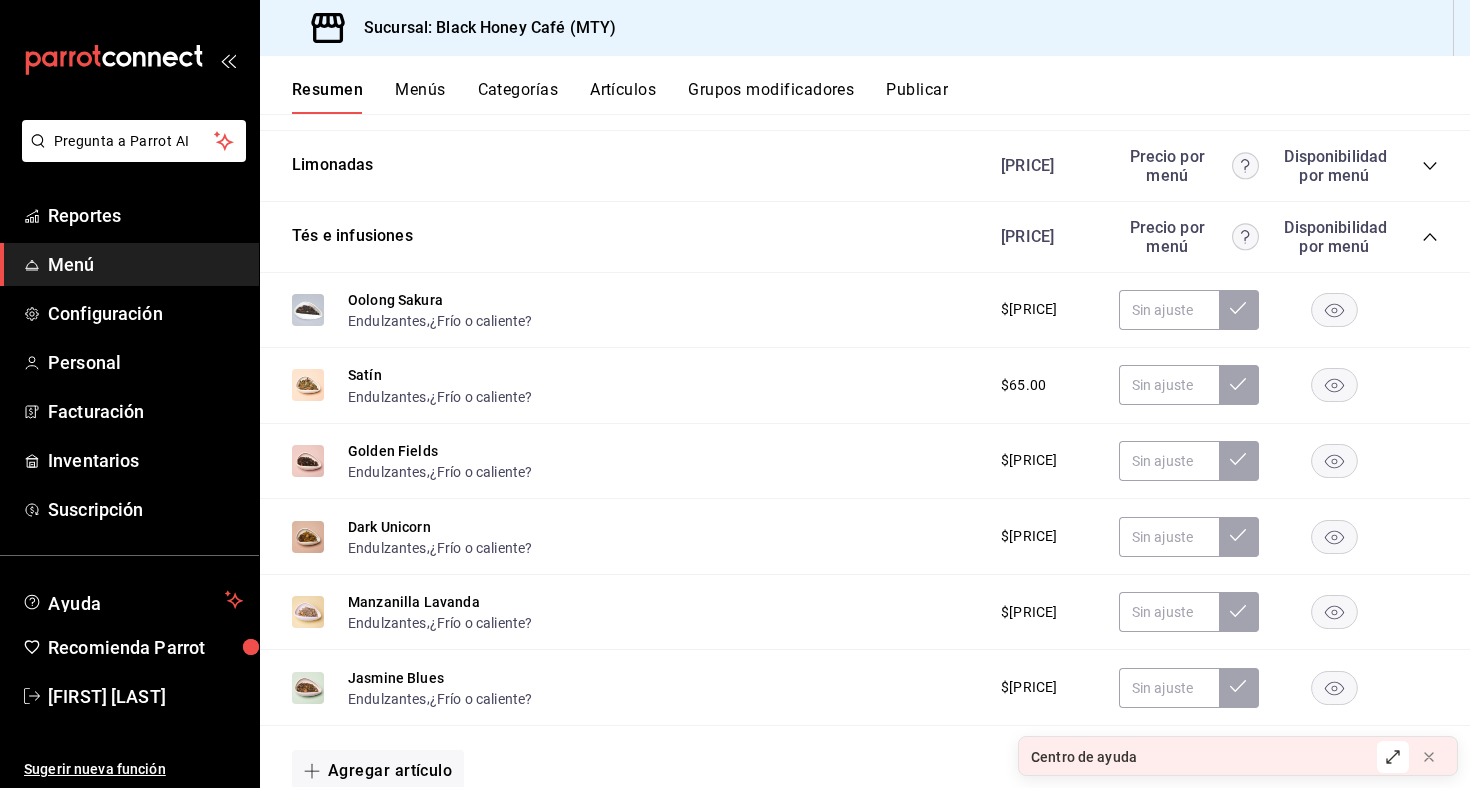 click on "Precio Precio por menú   Disponibilidad por menú" at bounding box center (1209, 237) 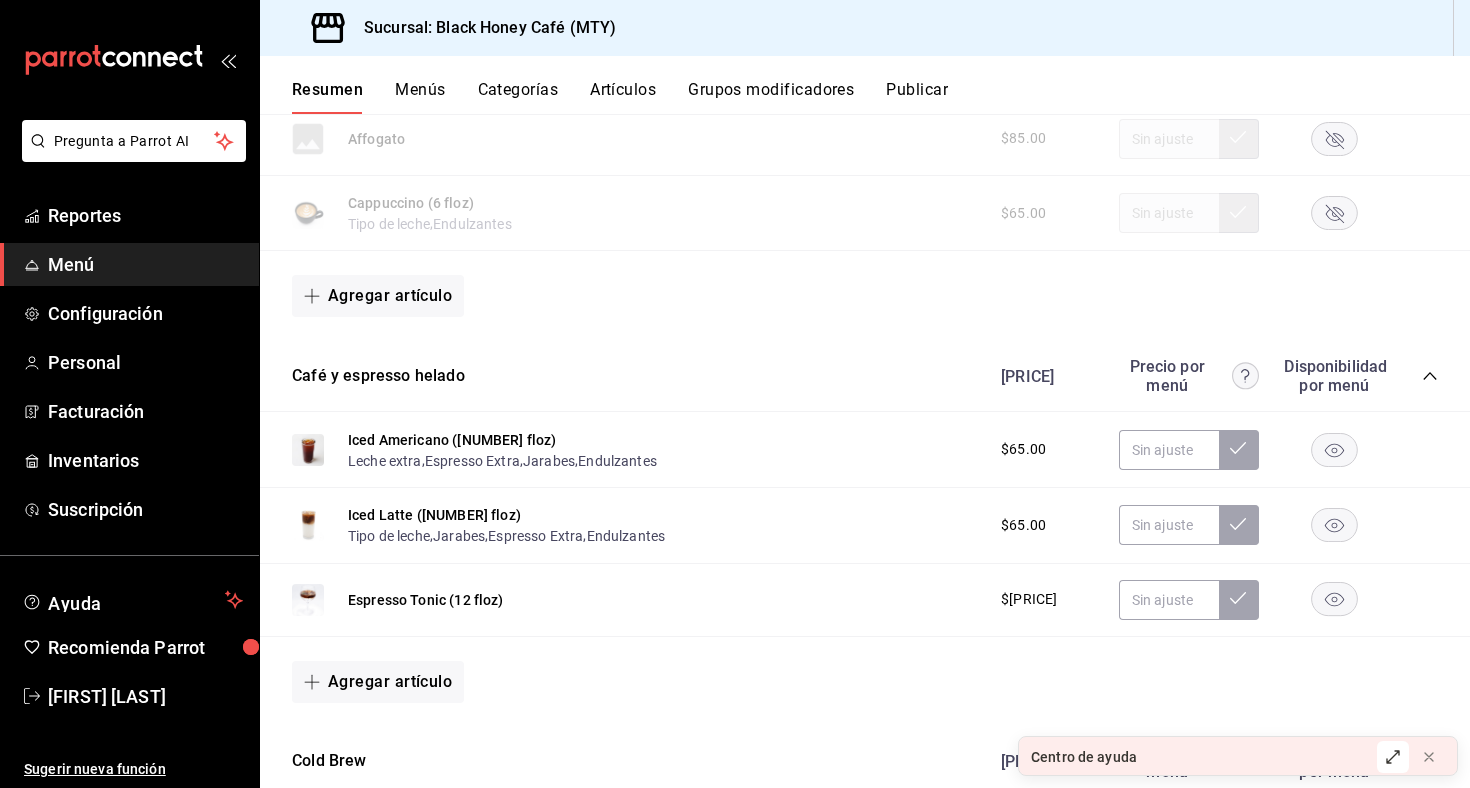 scroll, scrollTop: 2517, scrollLeft: 0, axis: vertical 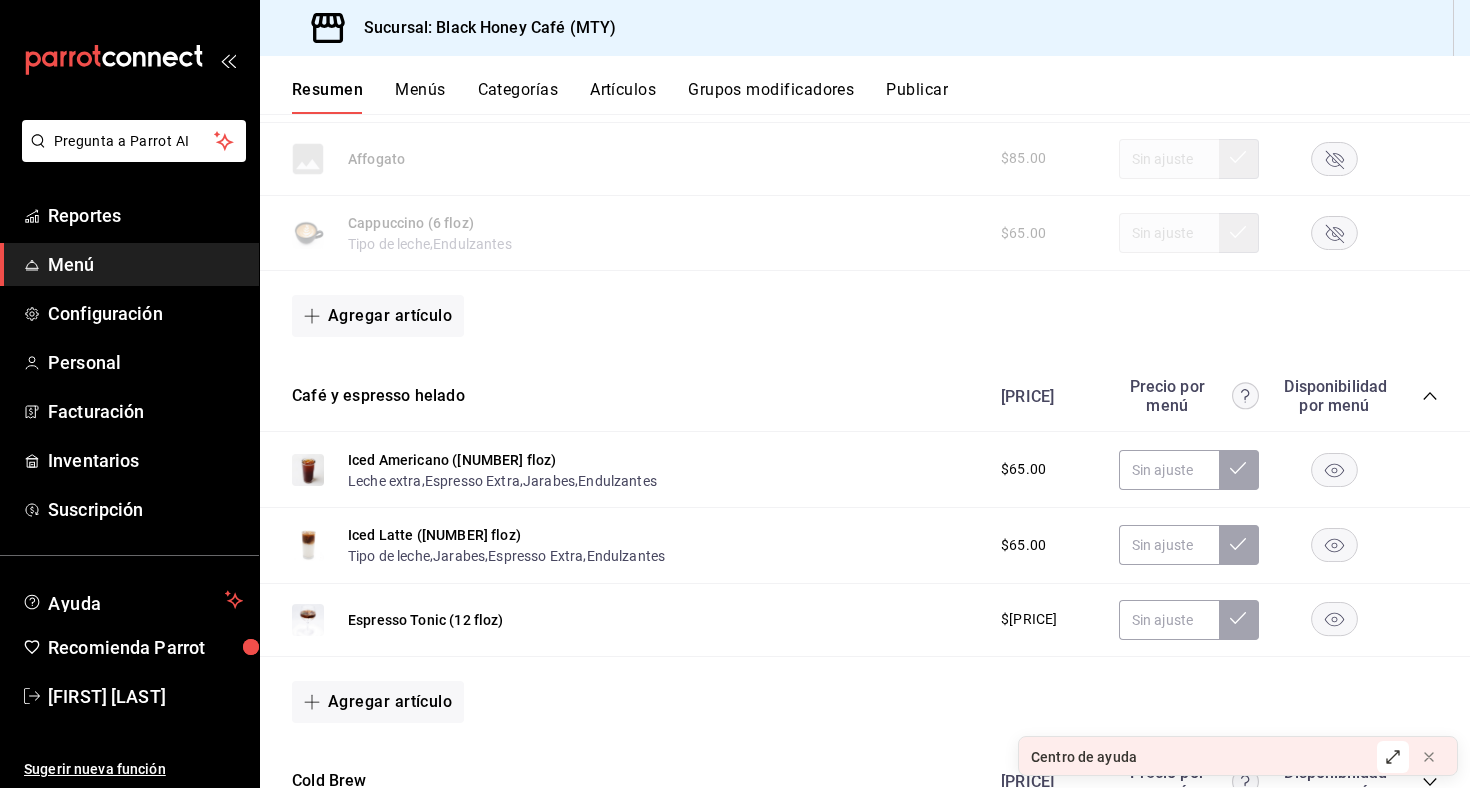 click 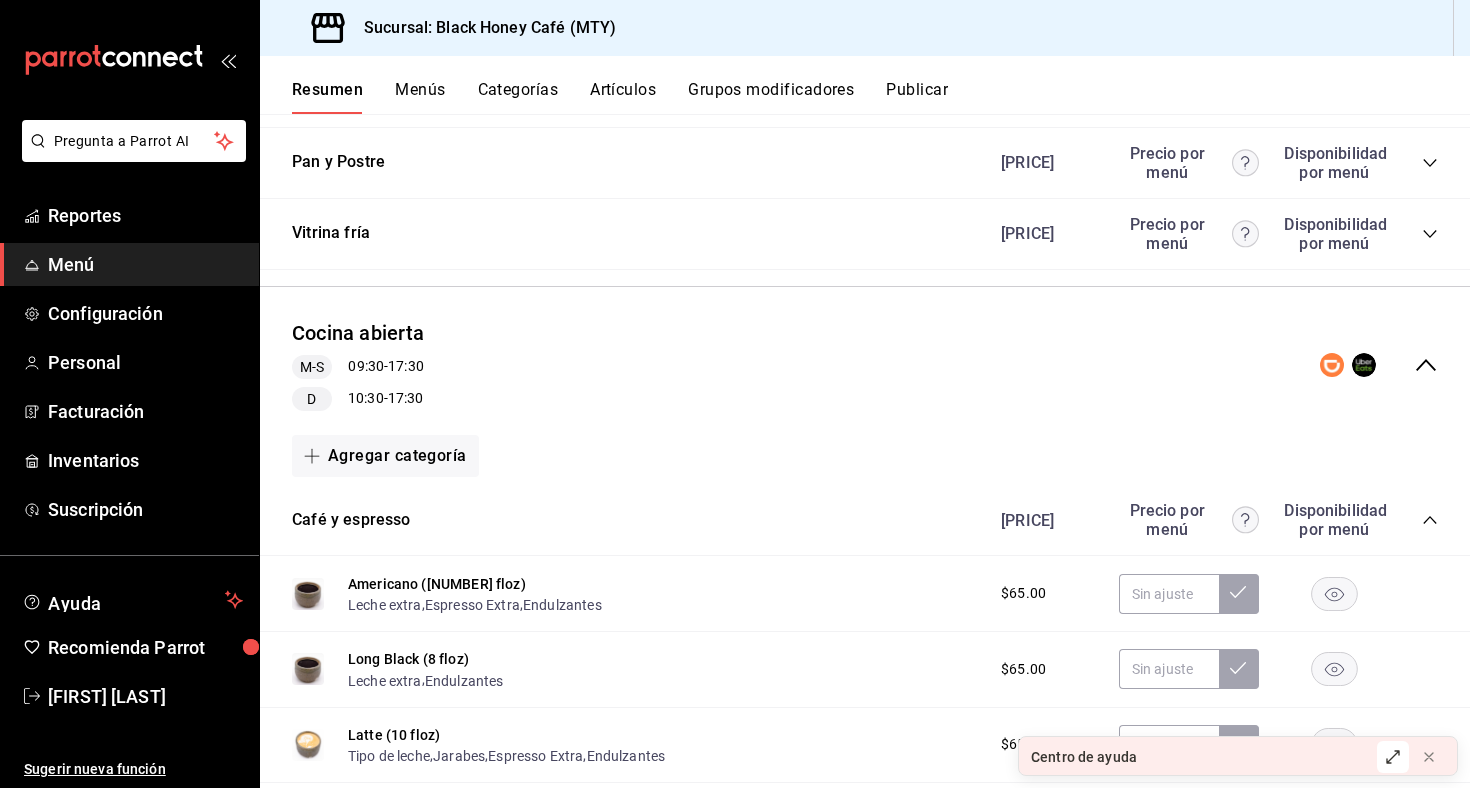 scroll, scrollTop: 1757, scrollLeft: 0, axis: vertical 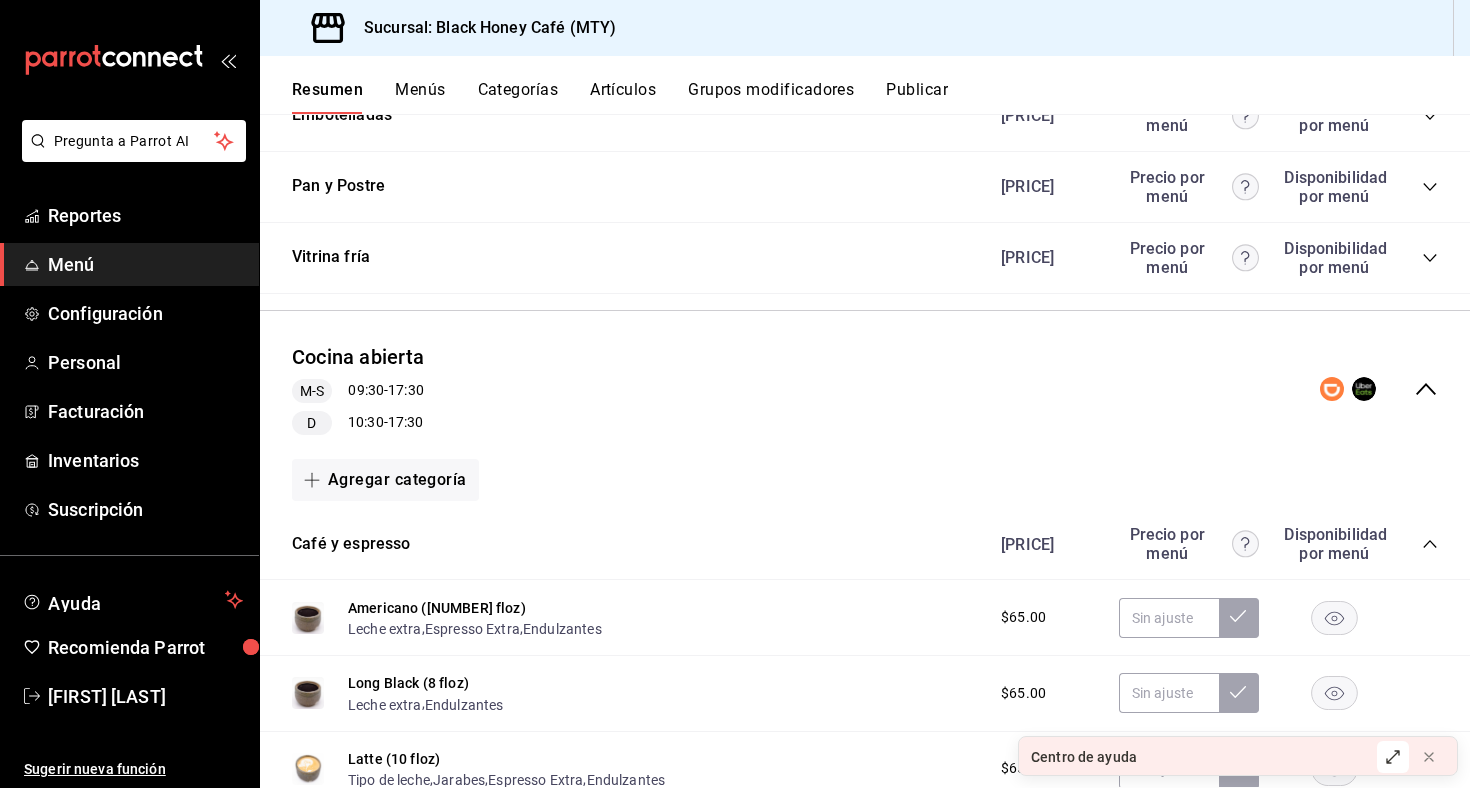 click 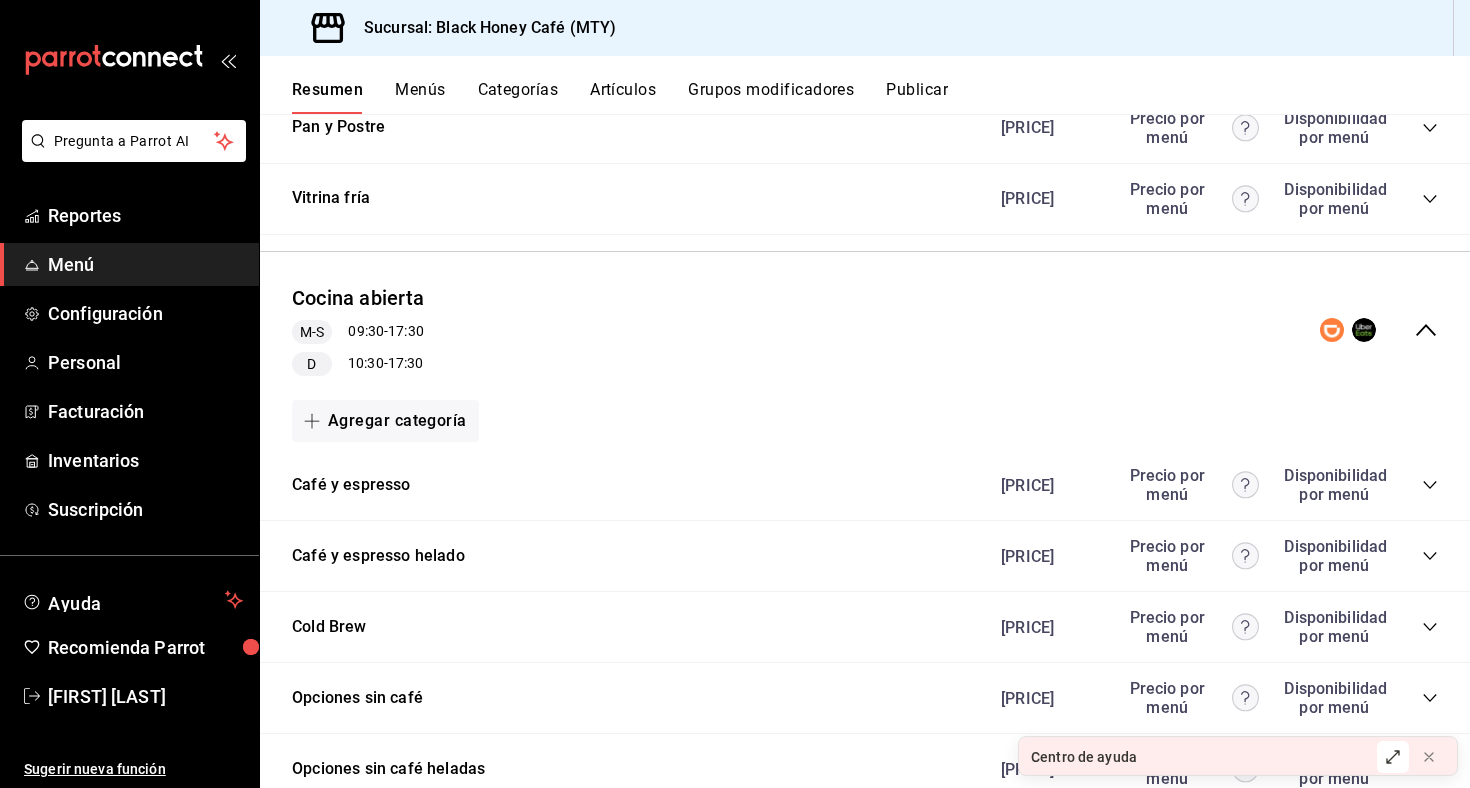scroll, scrollTop: 1803, scrollLeft: 0, axis: vertical 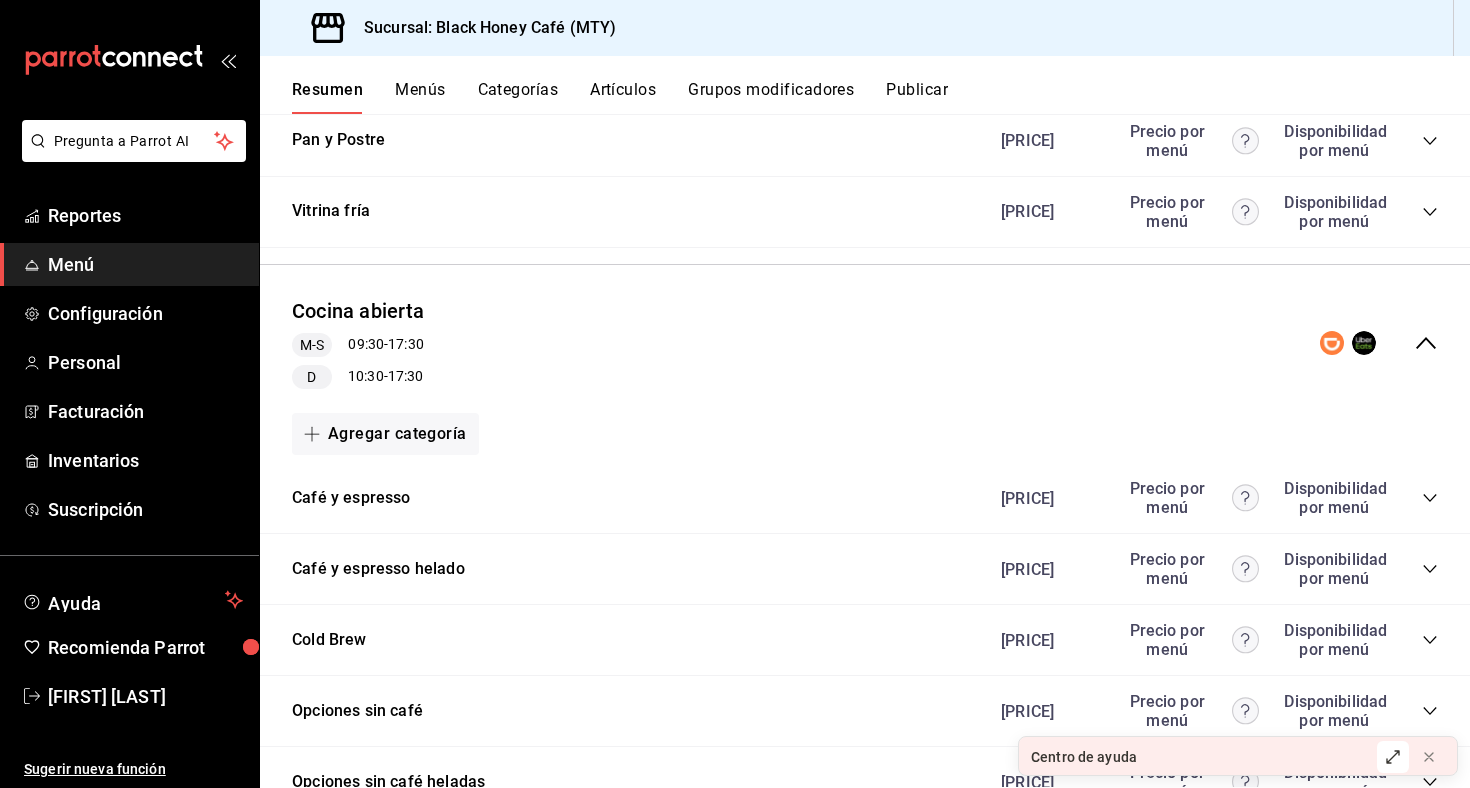 click 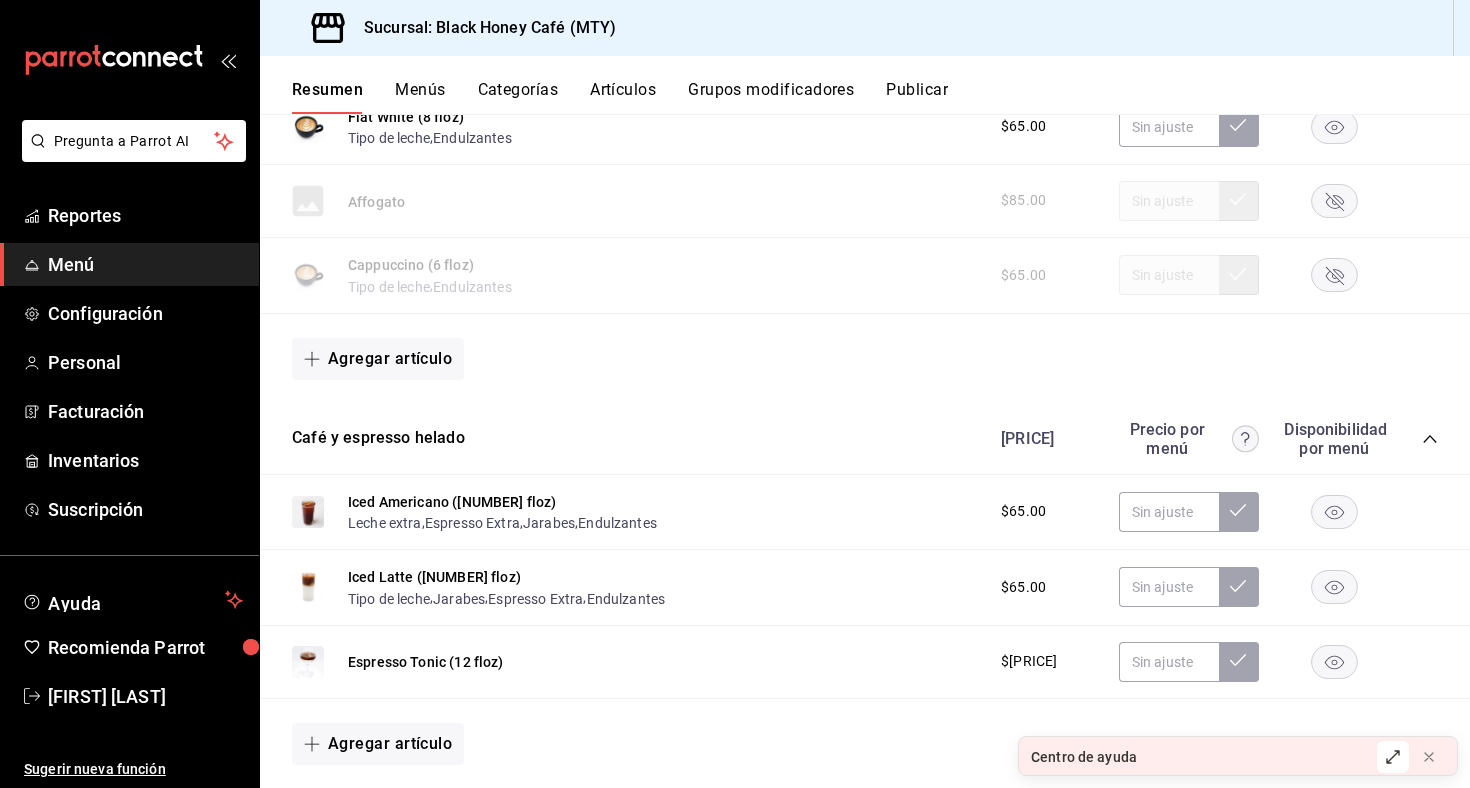 scroll, scrollTop: 672, scrollLeft: 0, axis: vertical 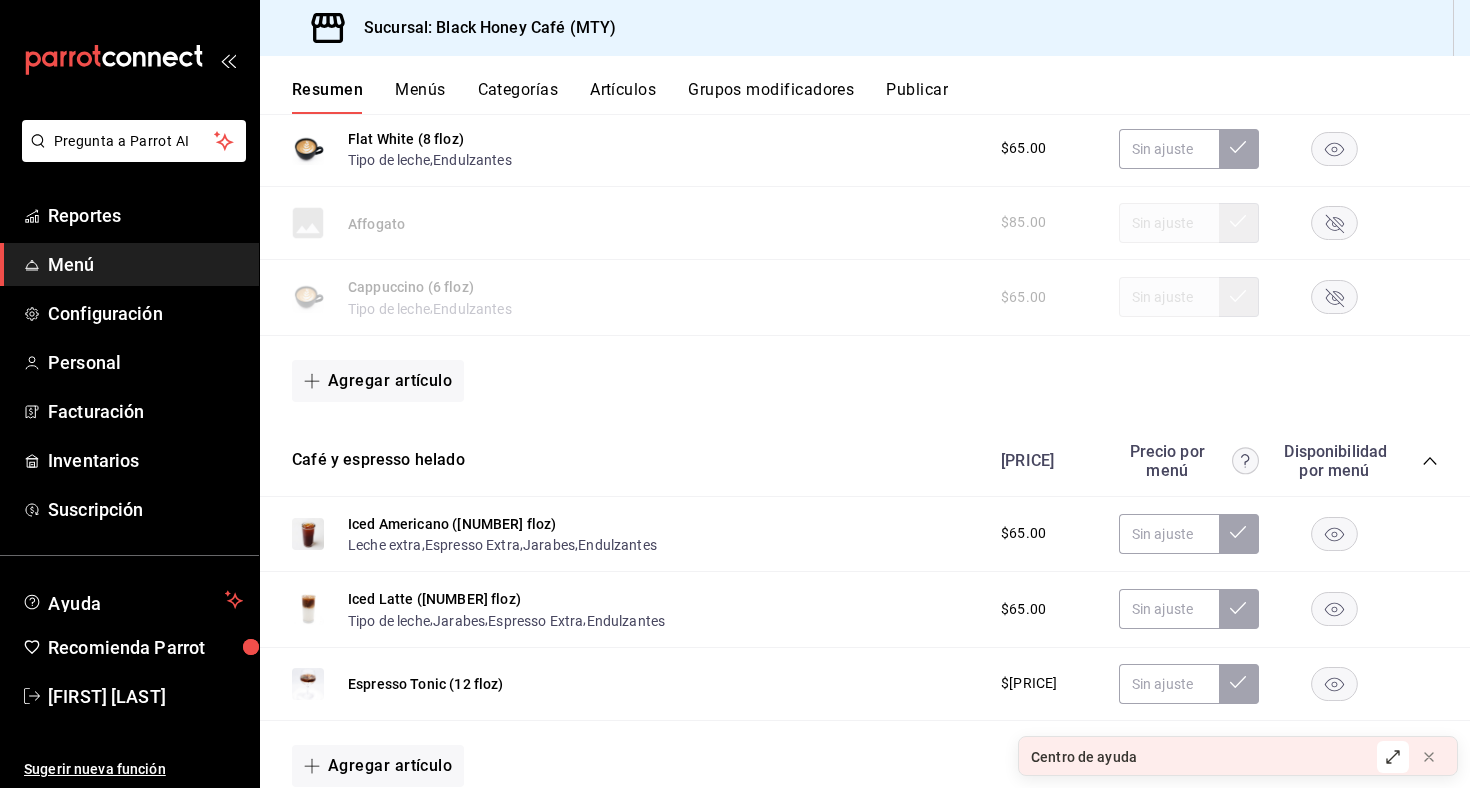 click 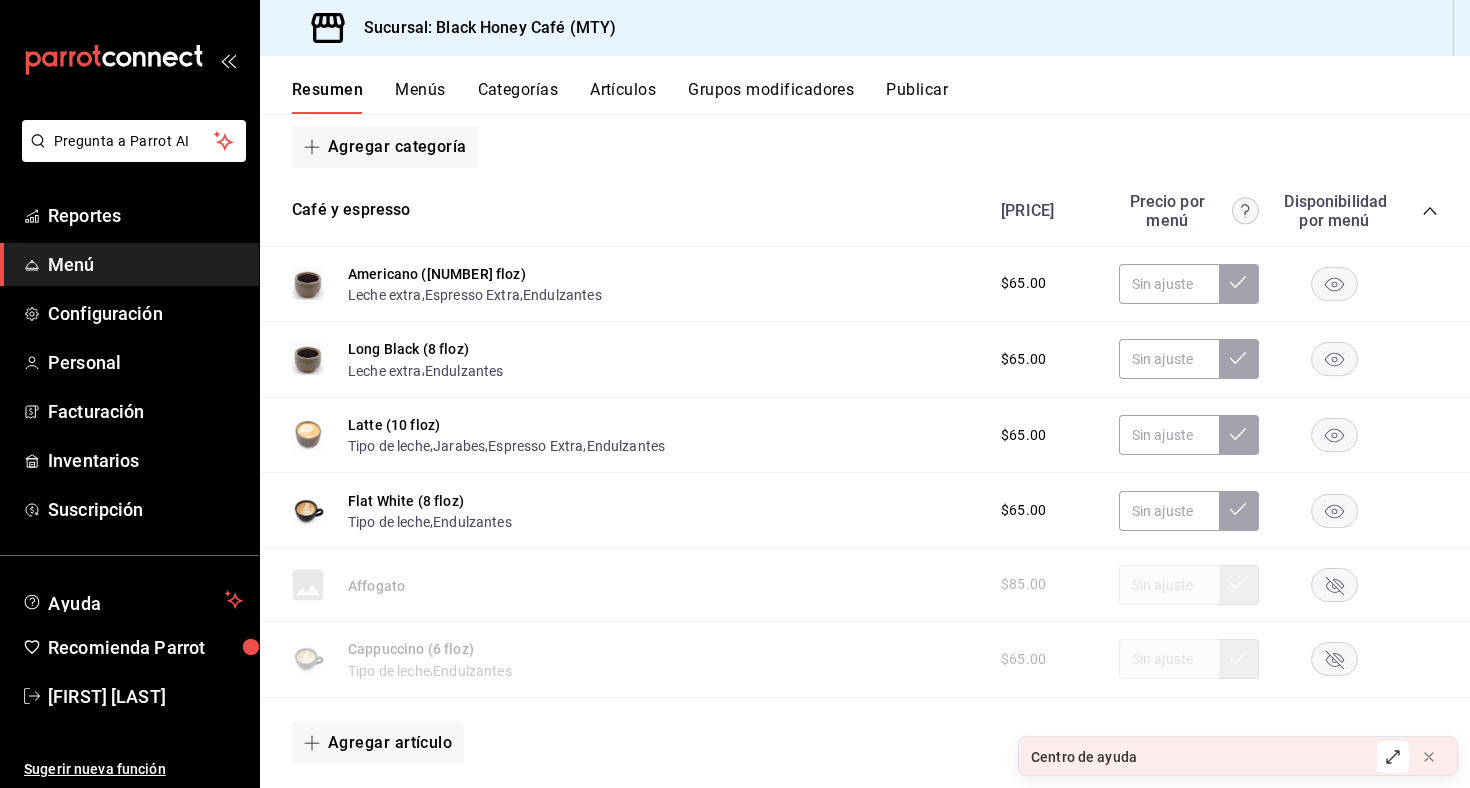 scroll, scrollTop: 284, scrollLeft: 0, axis: vertical 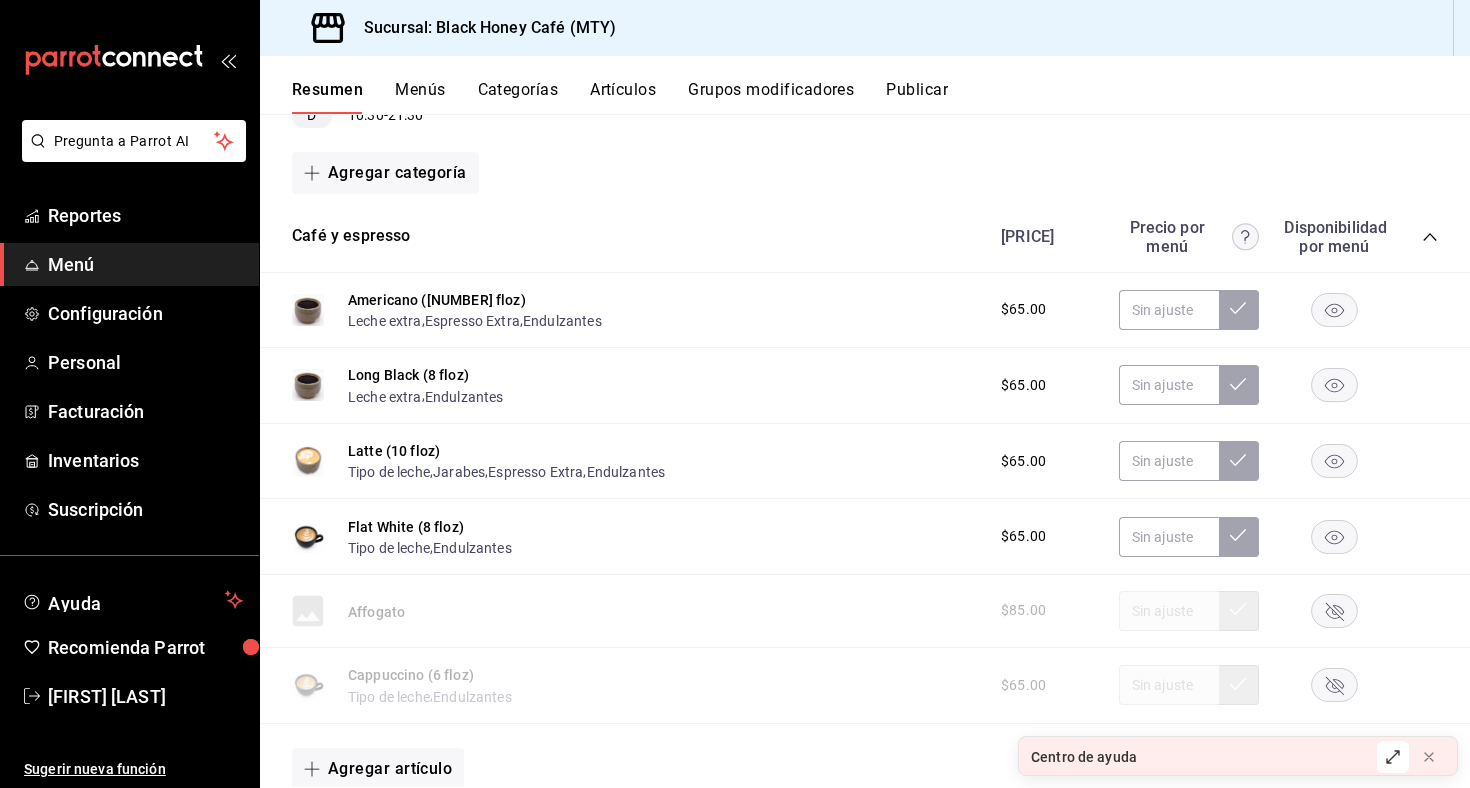 click 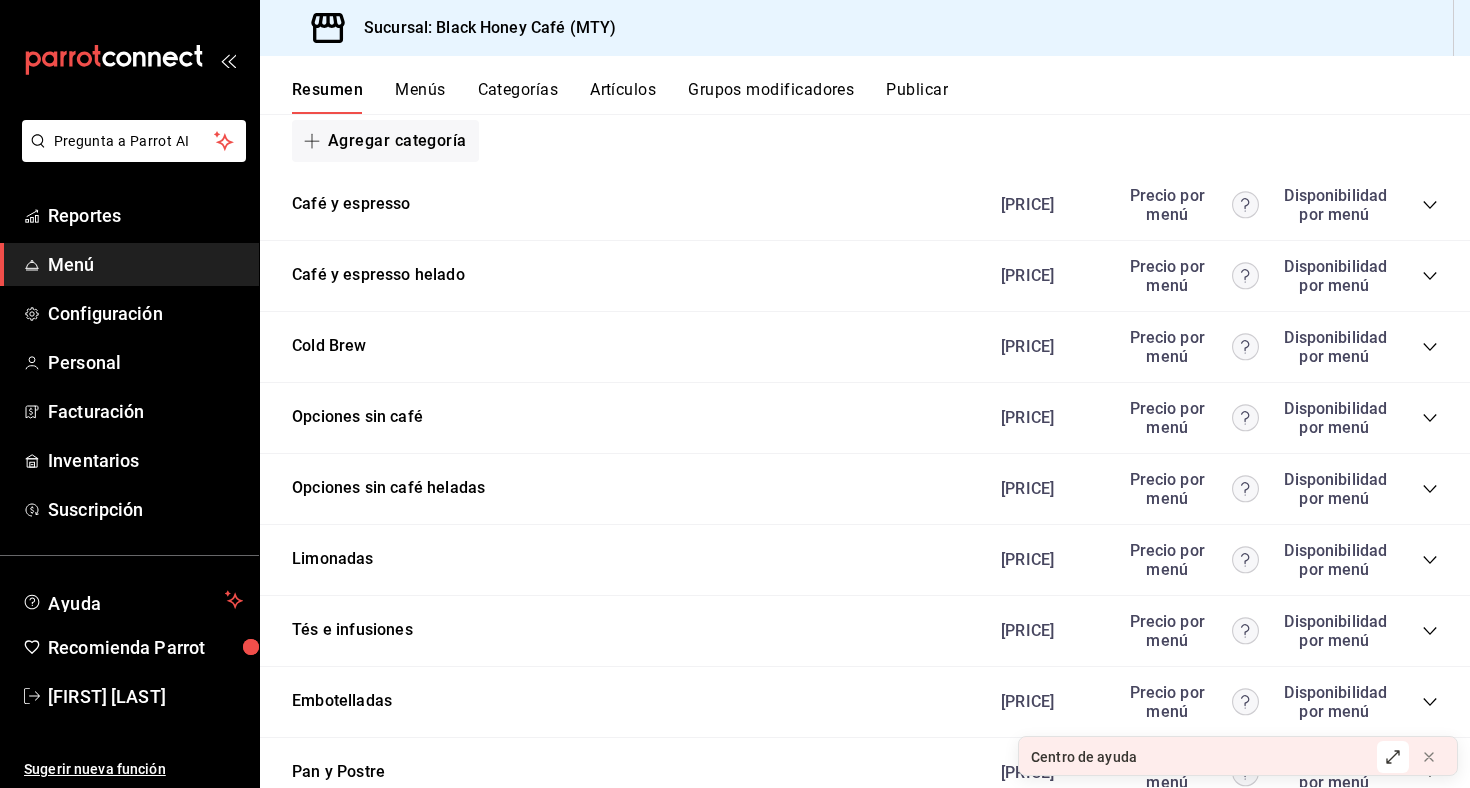 scroll, scrollTop: 323, scrollLeft: 0, axis: vertical 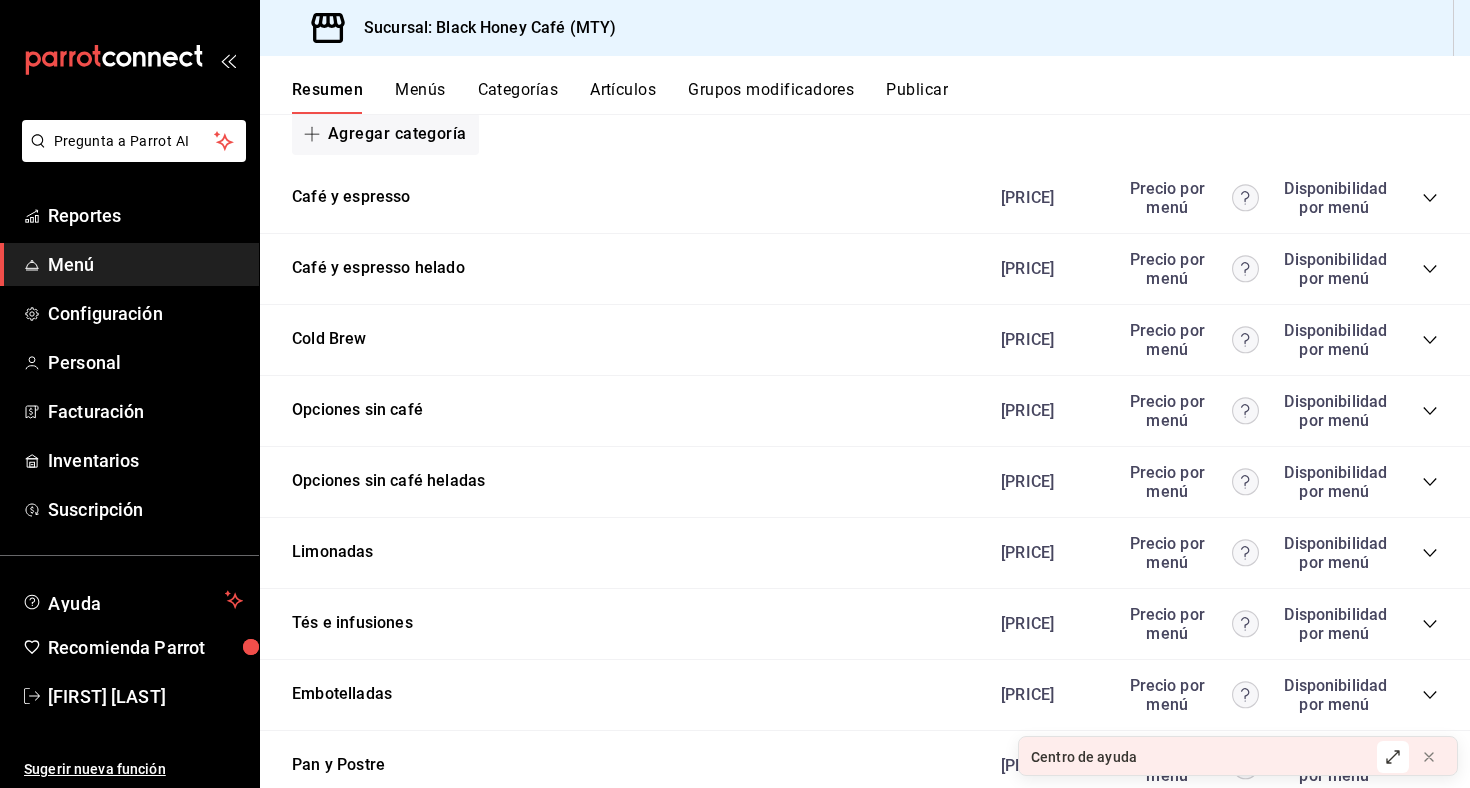 click 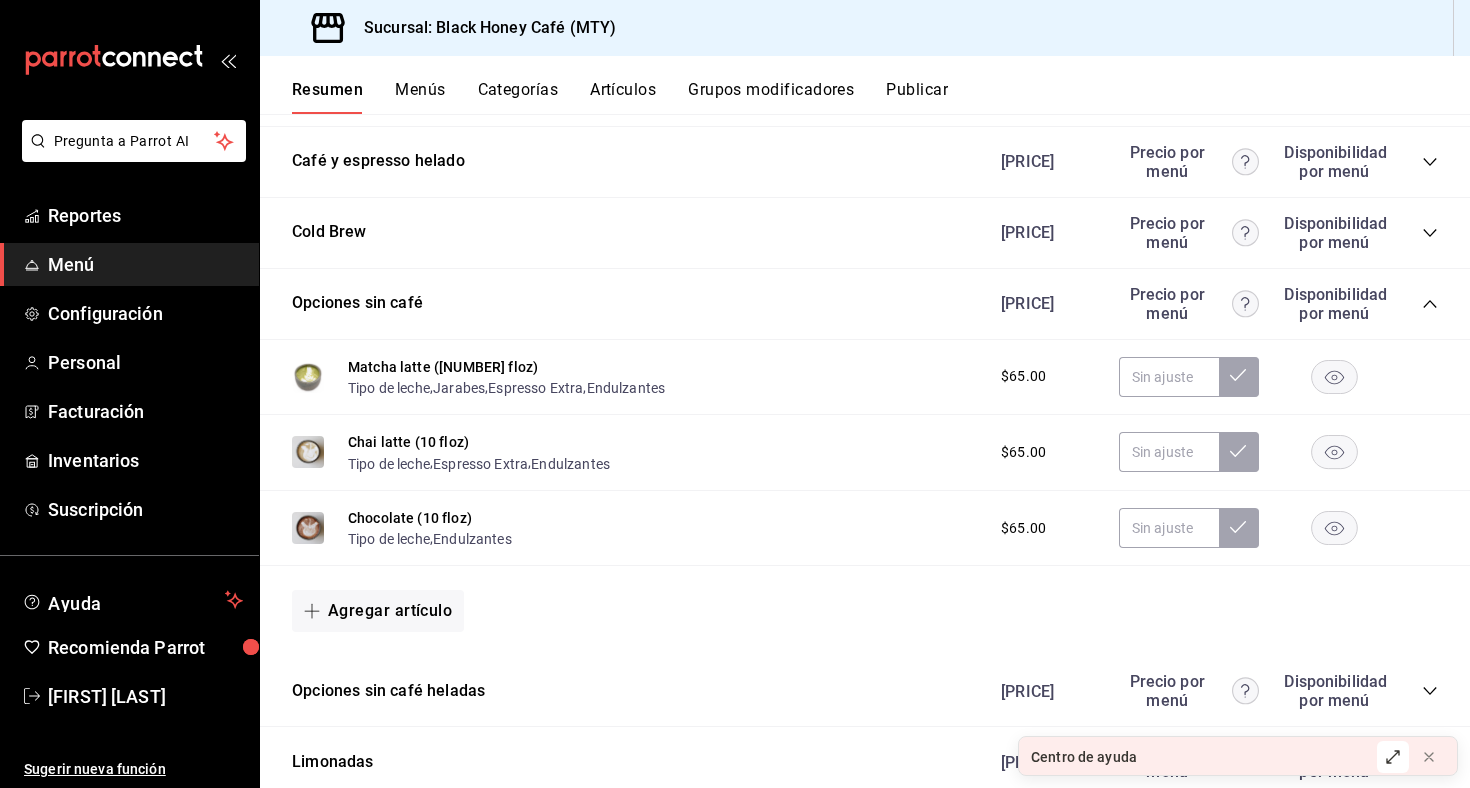 scroll, scrollTop: 432, scrollLeft: 0, axis: vertical 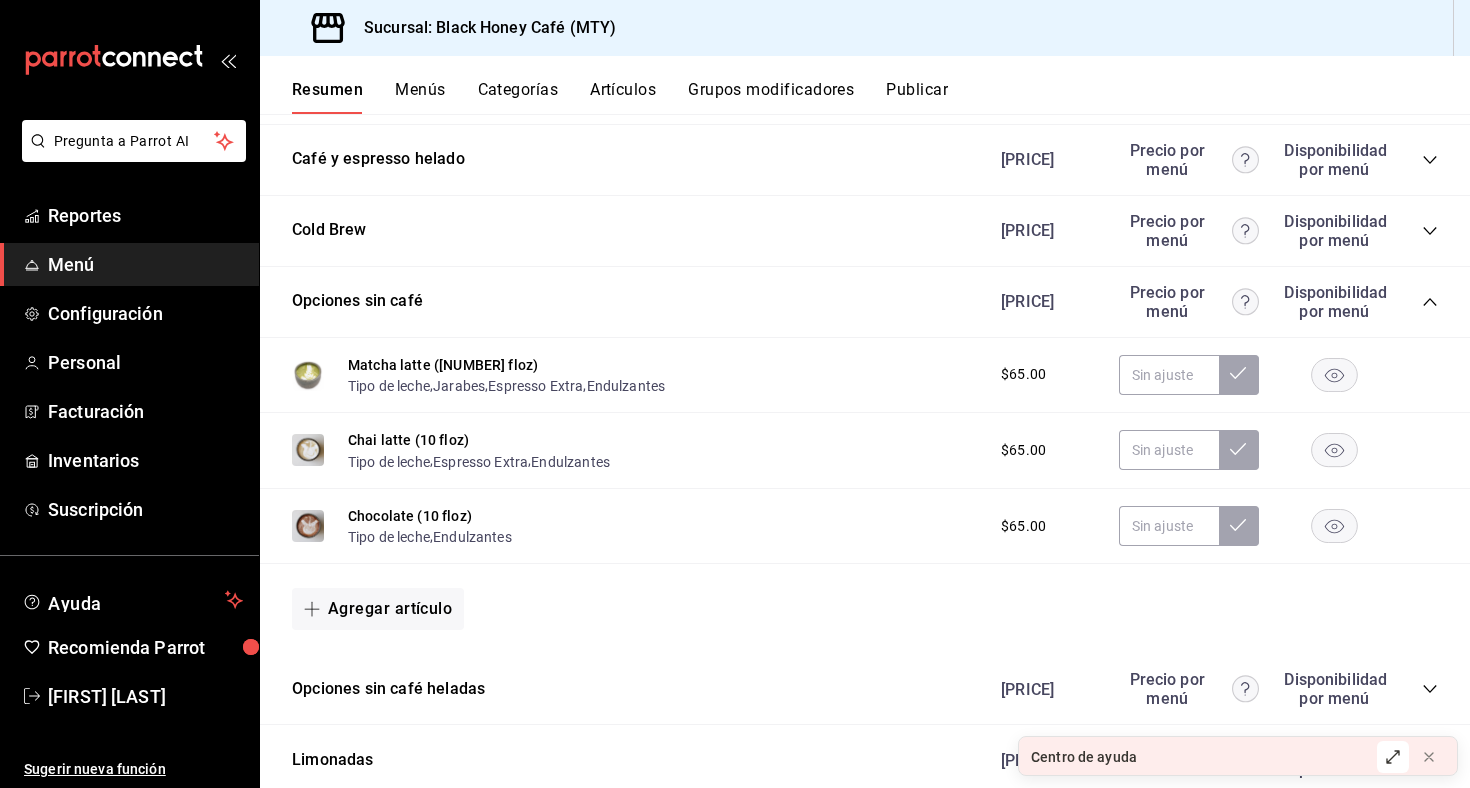 click 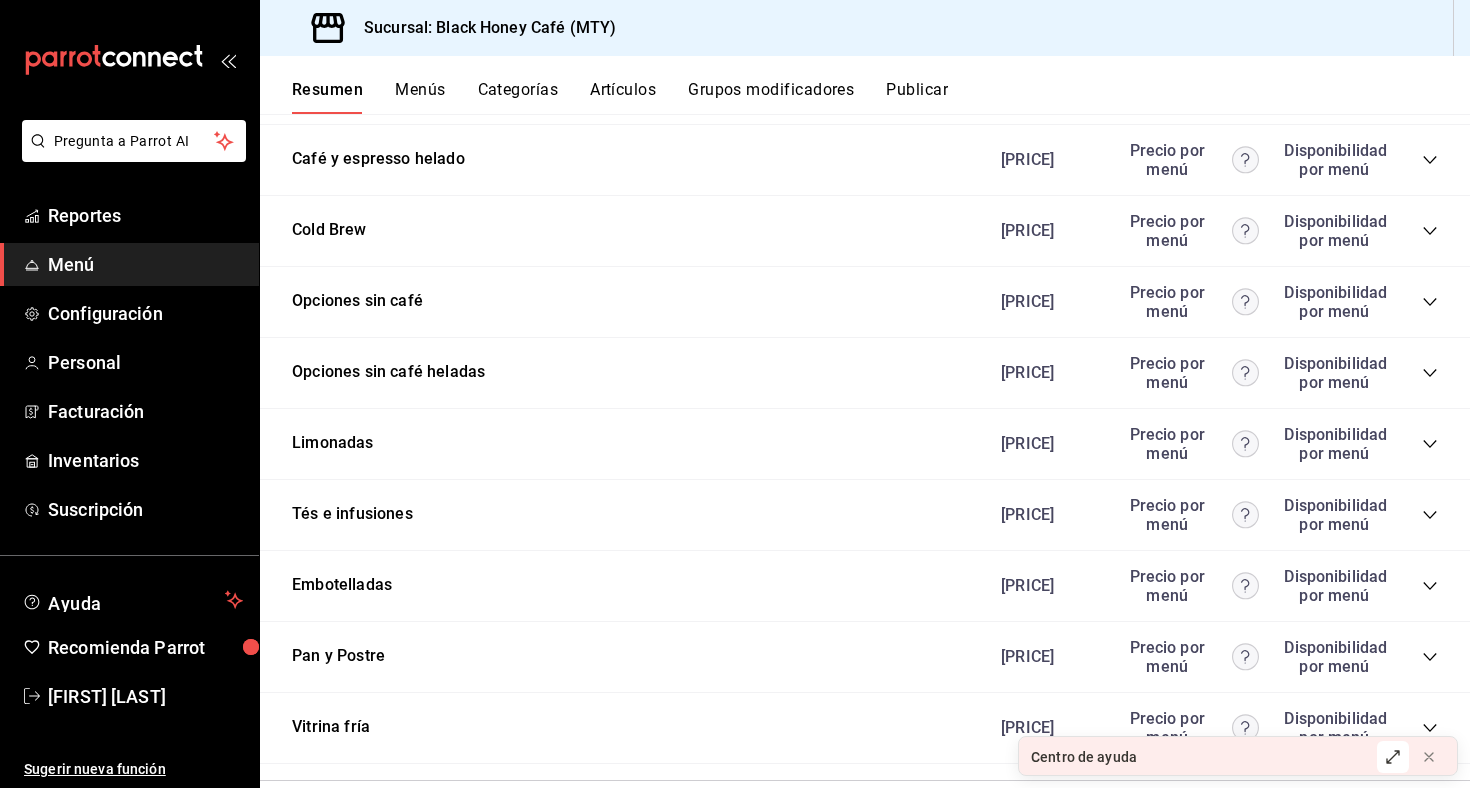 click 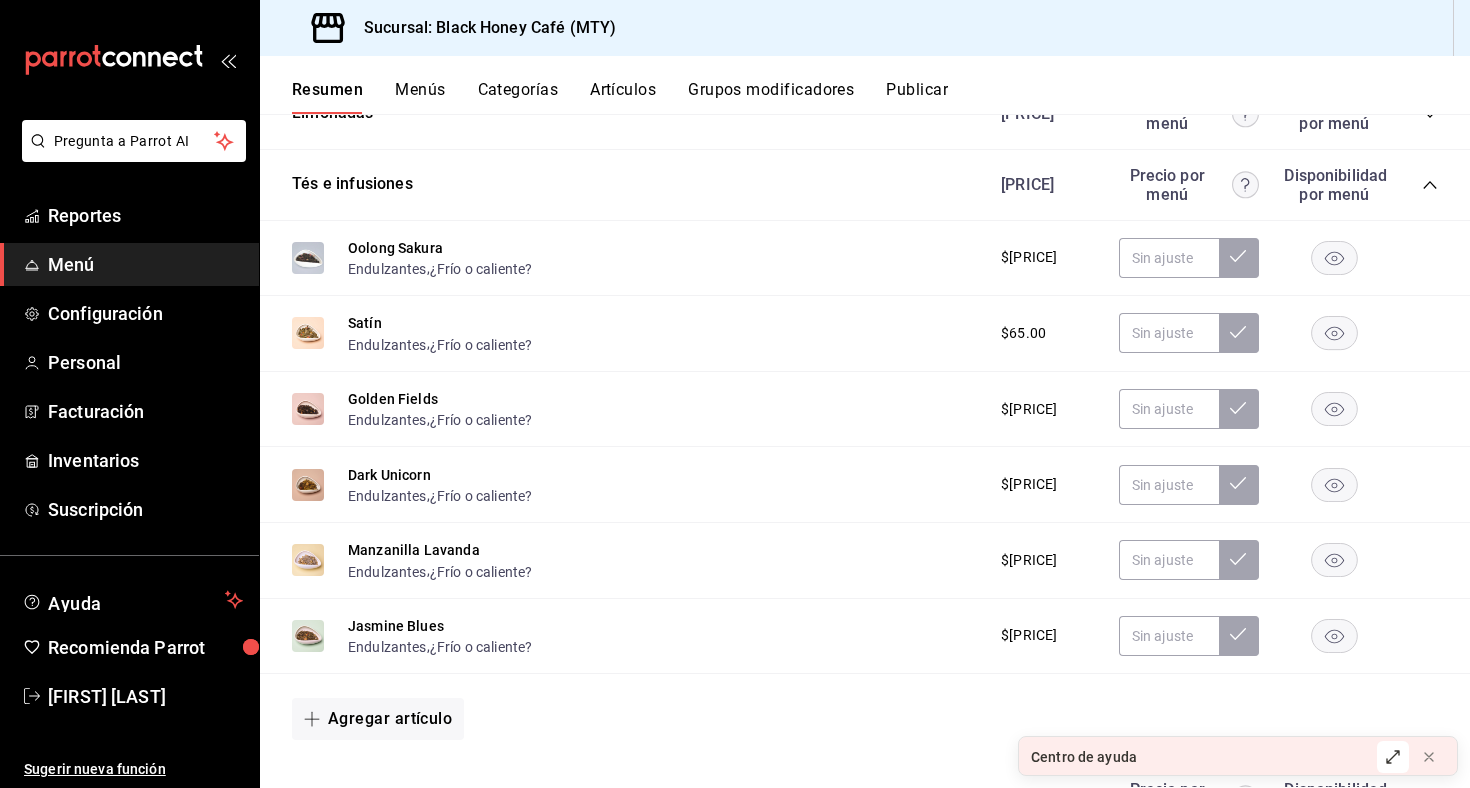 scroll, scrollTop: 764, scrollLeft: 0, axis: vertical 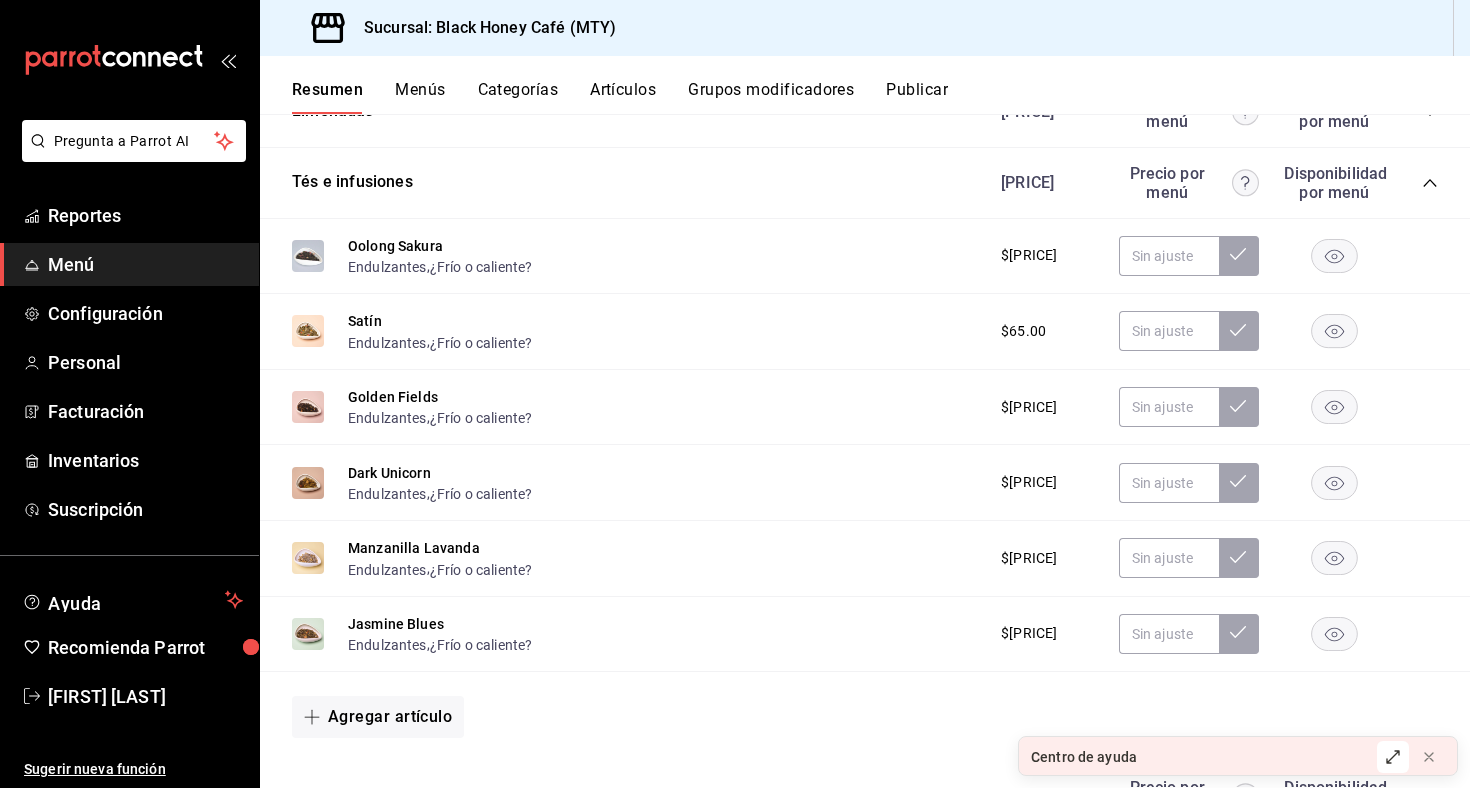 click 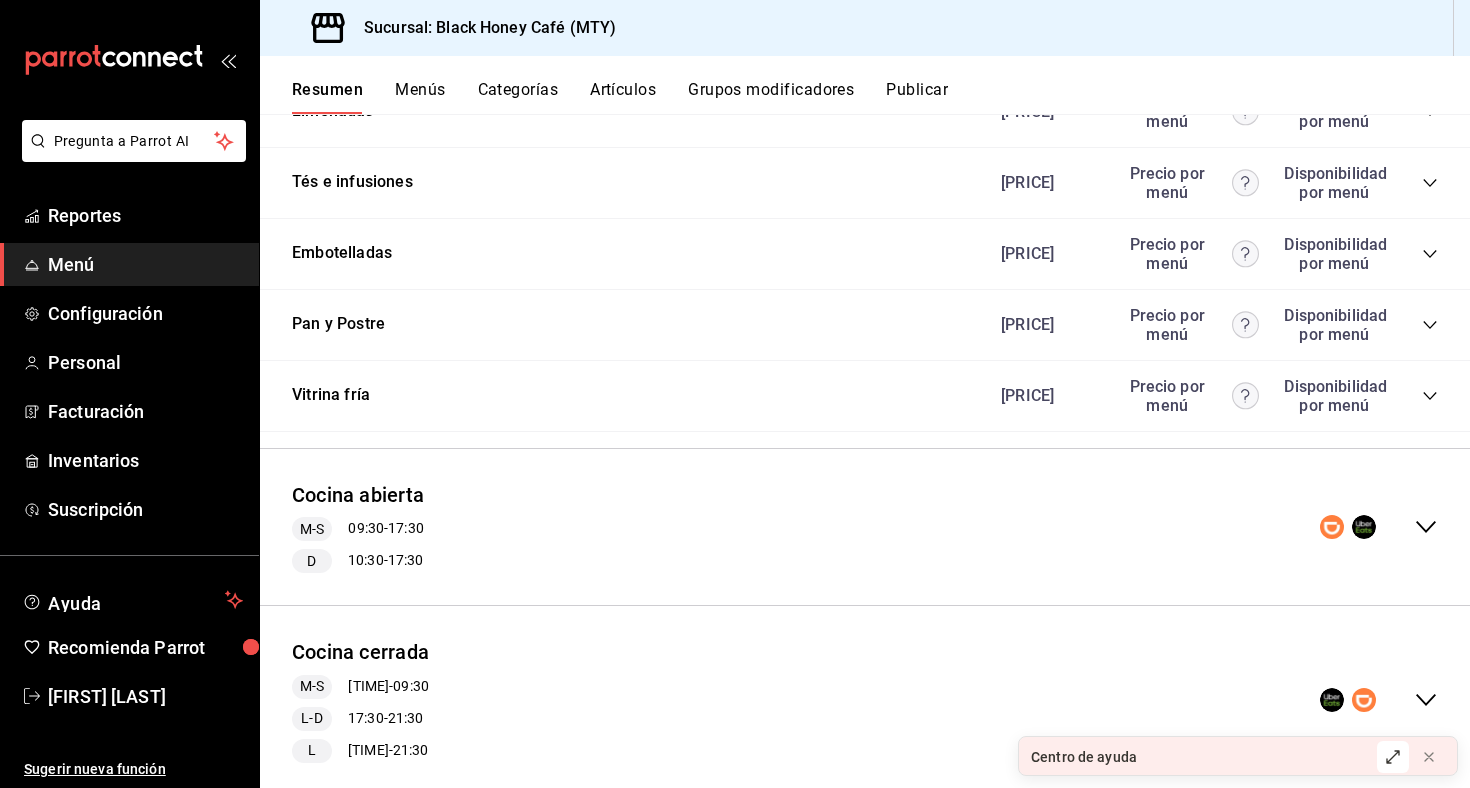 click on "Centro de ayuda" at bounding box center [1192, 757] 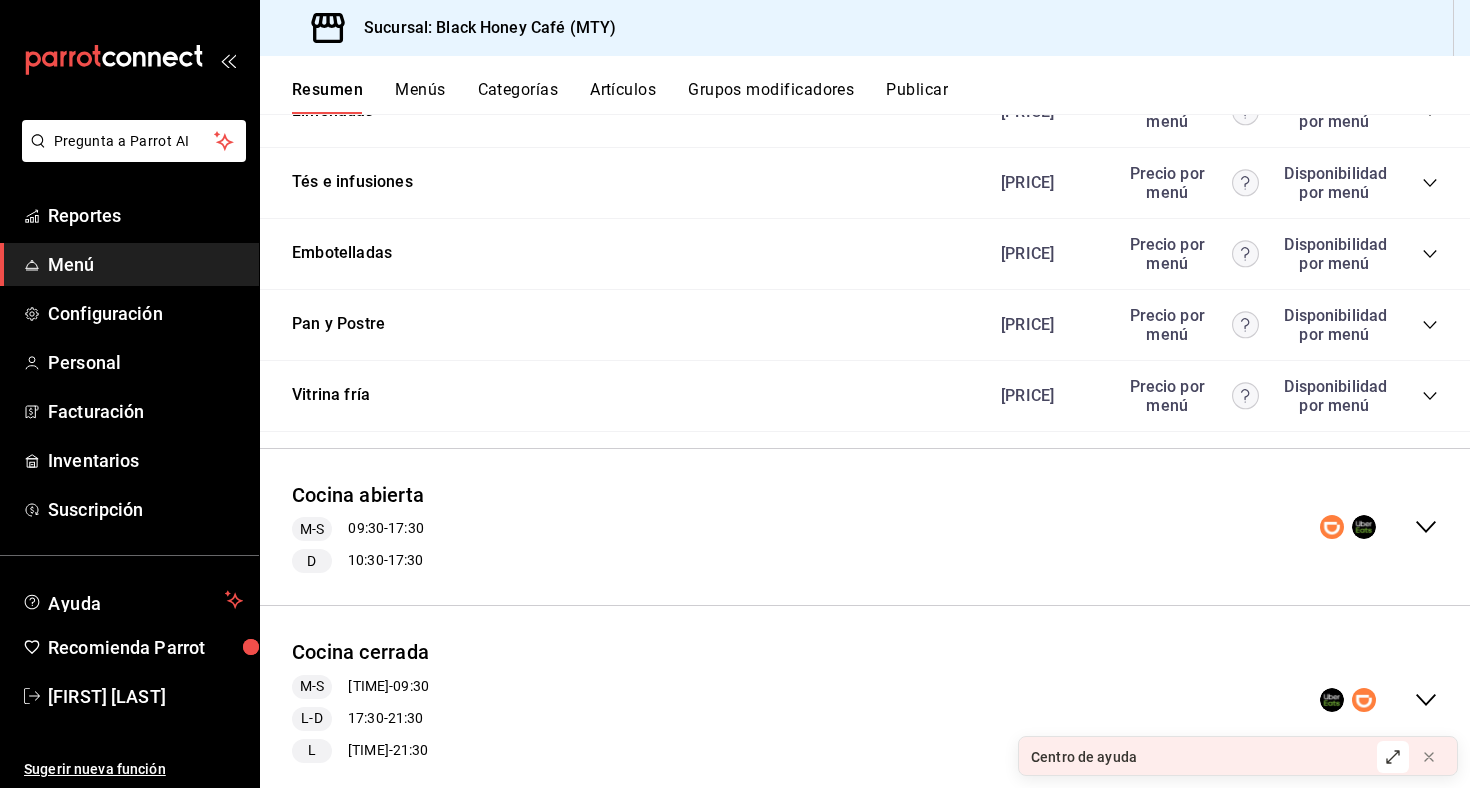 click on "Centro de ayuda" at bounding box center (1192, 757) 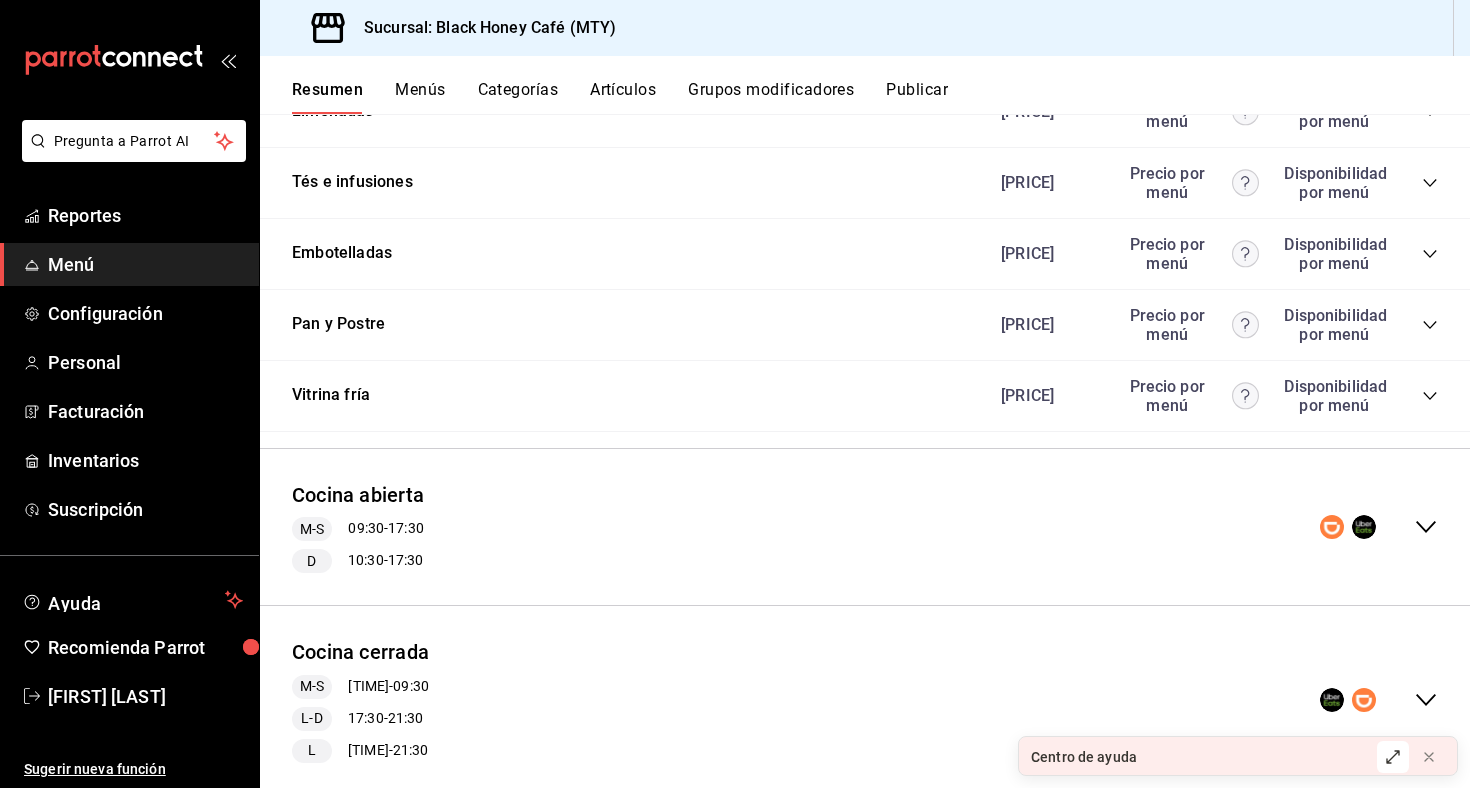 click on "Centro de ayuda" at bounding box center (1084, 757) 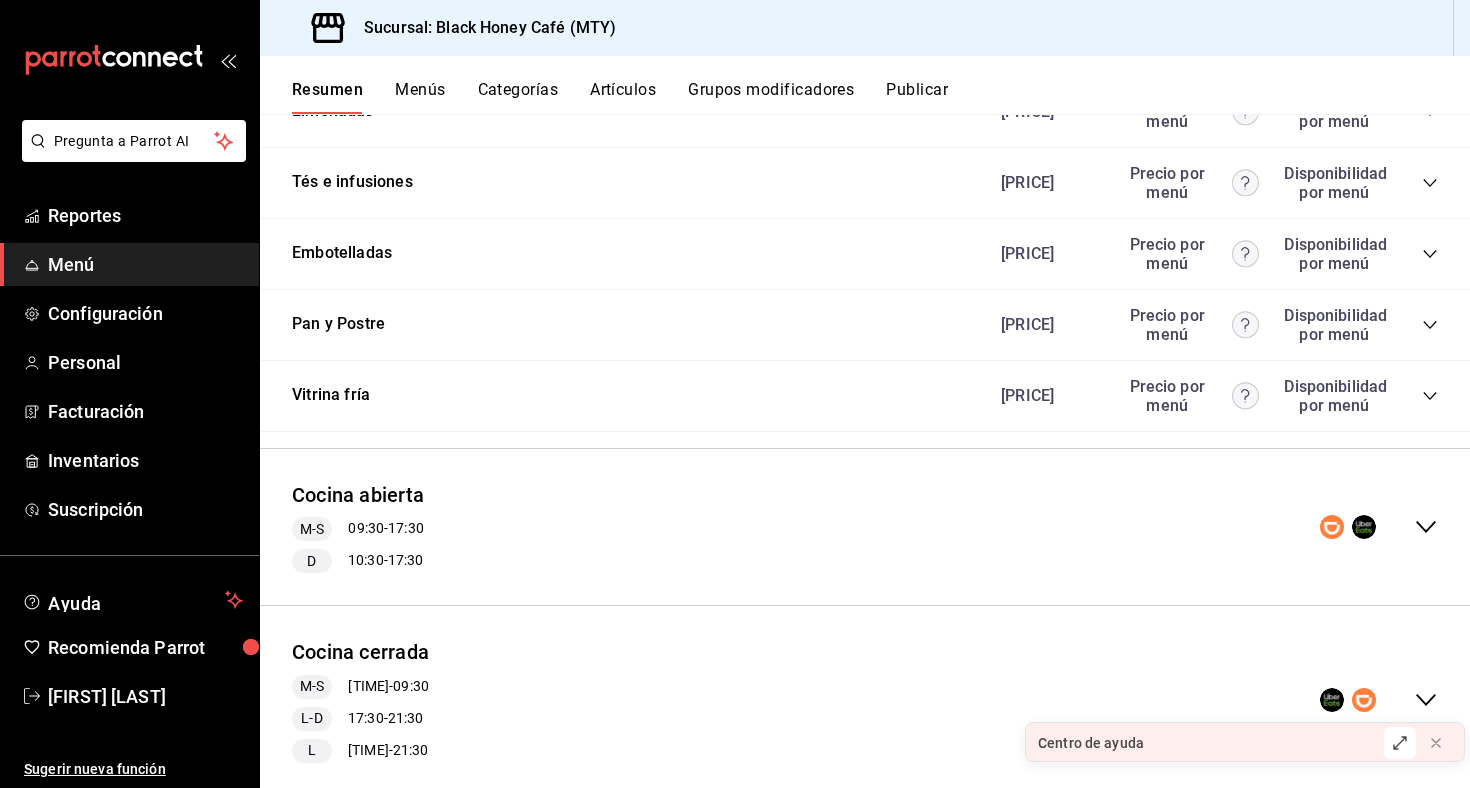 drag, startPoint x: 1250, startPoint y: 757, endPoint x: 1257, endPoint y: 748, distance: 11.401754 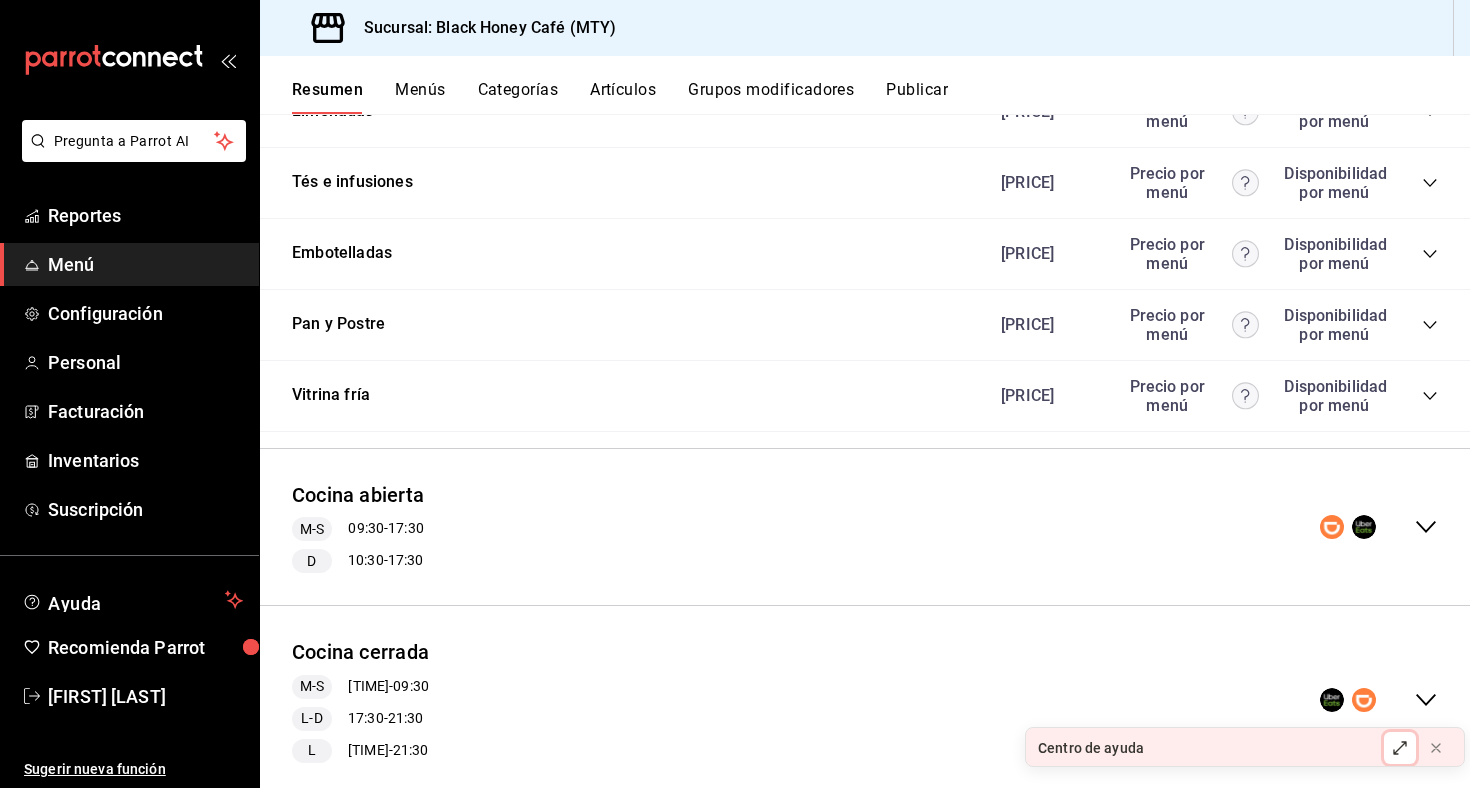click 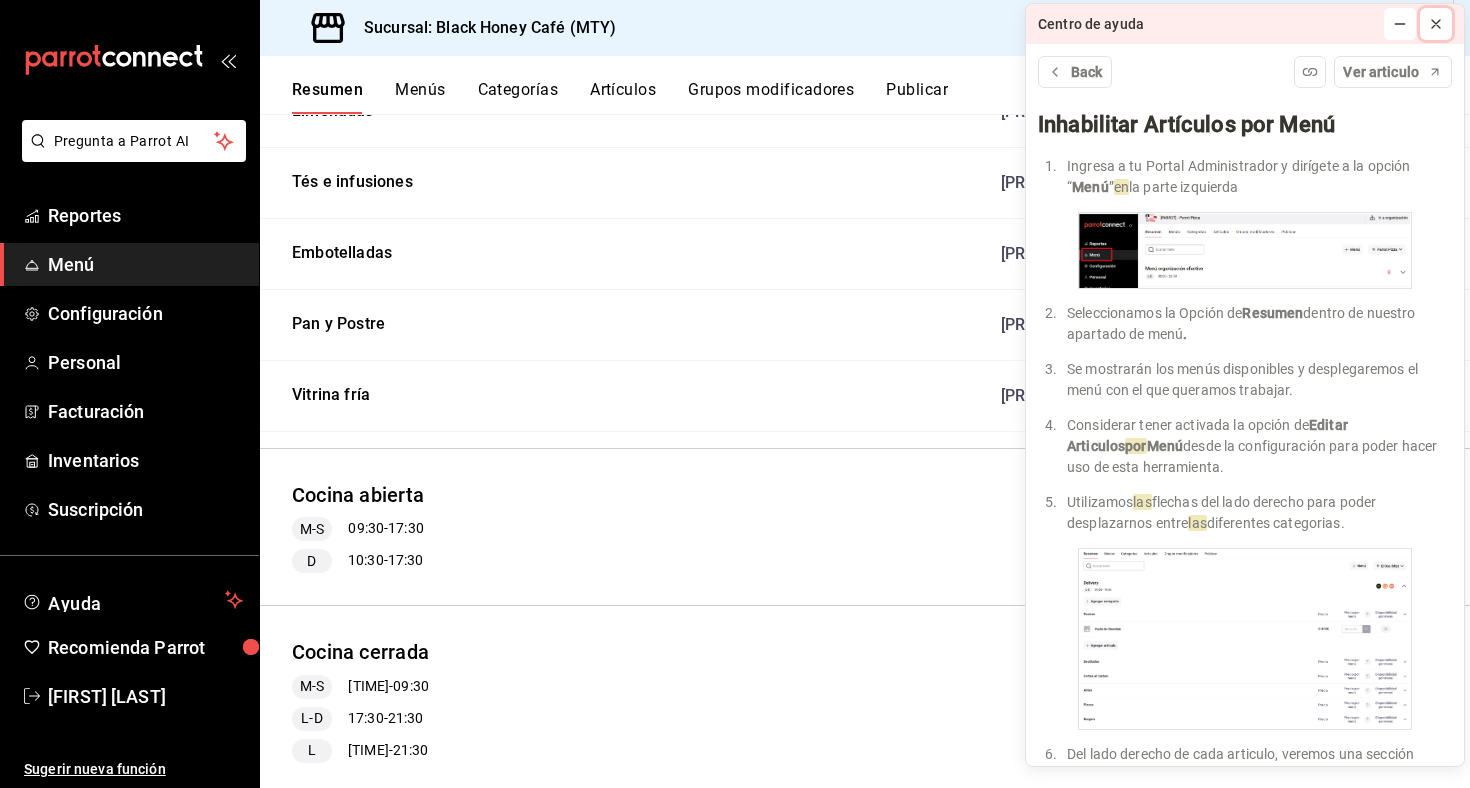 click 